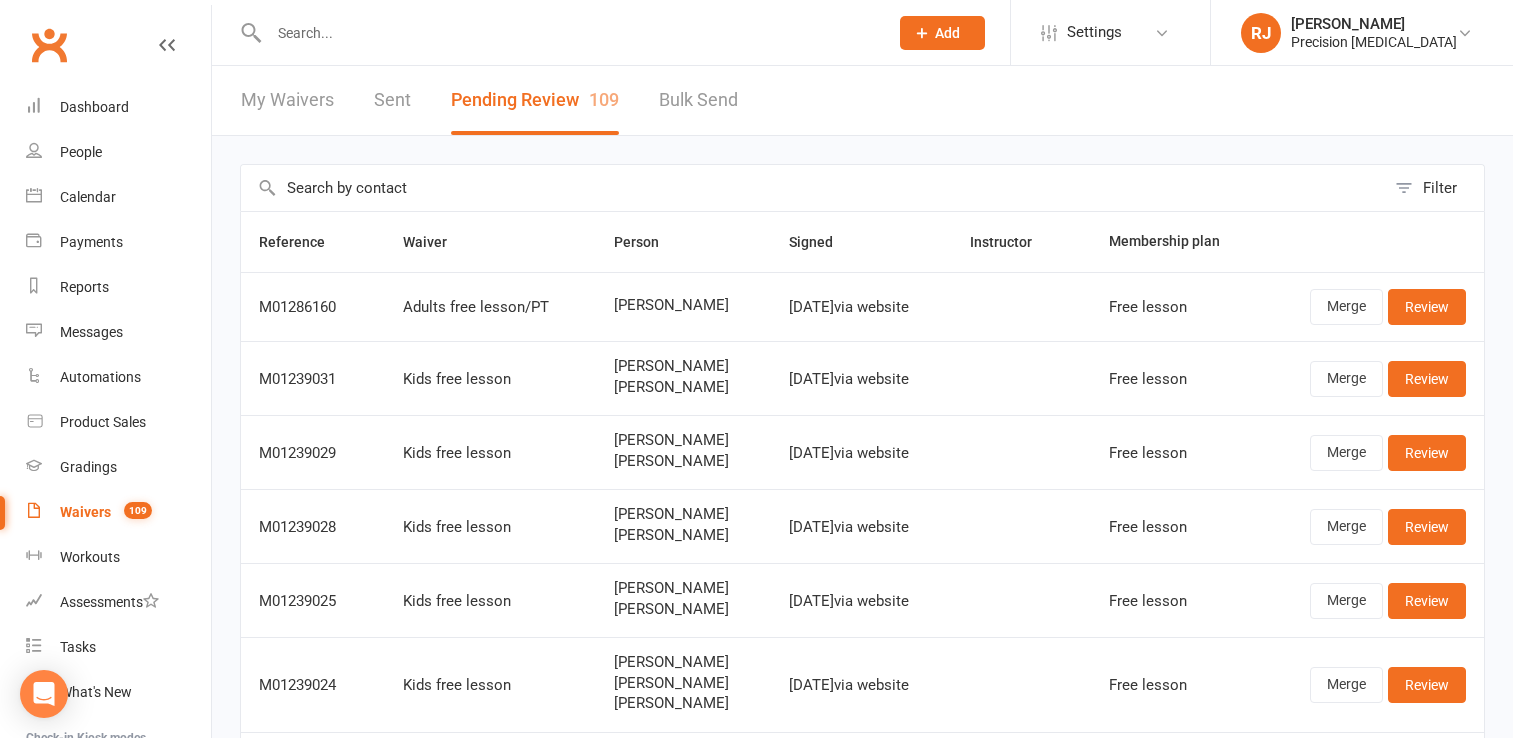 scroll, scrollTop: 0, scrollLeft: 0, axis: both 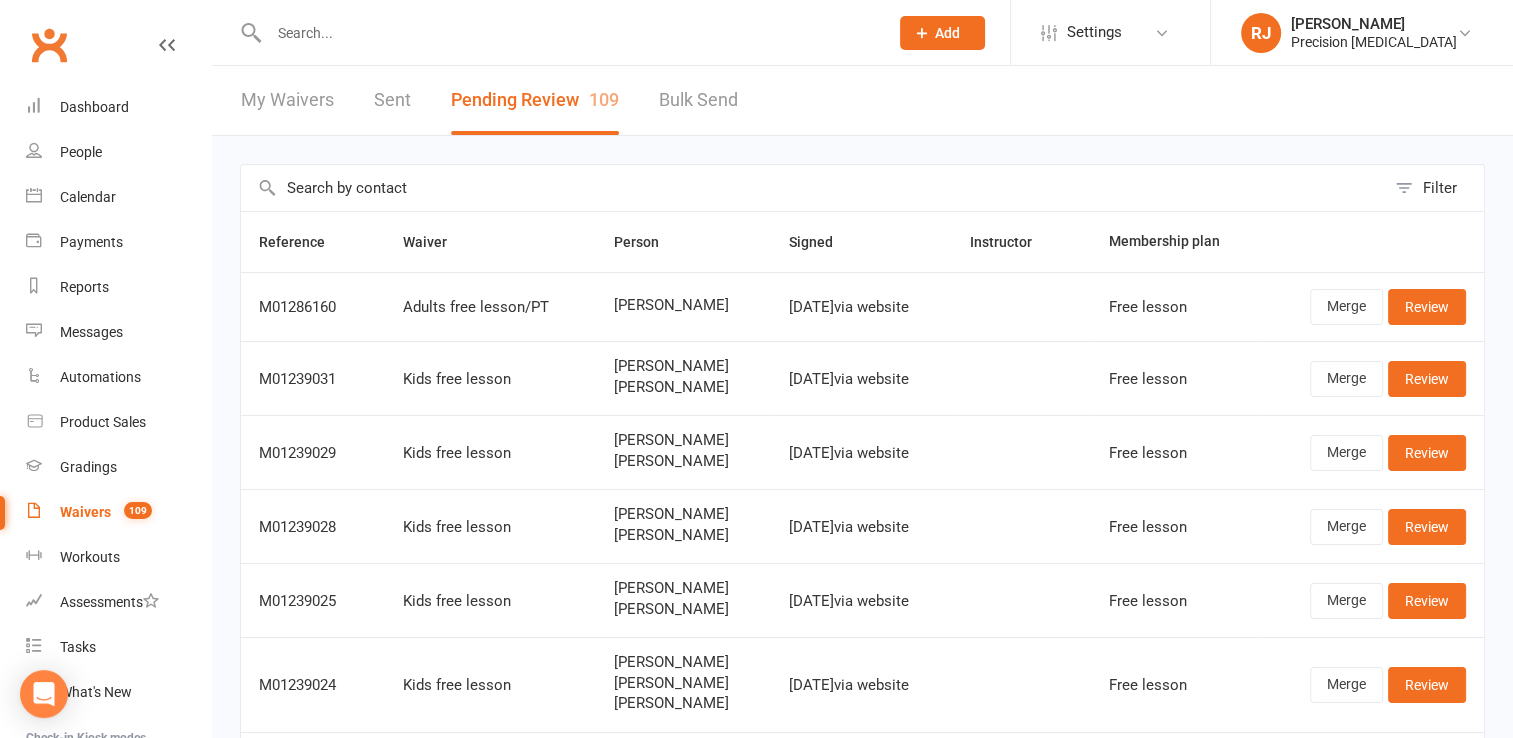 click at bounding box center [568, 33] 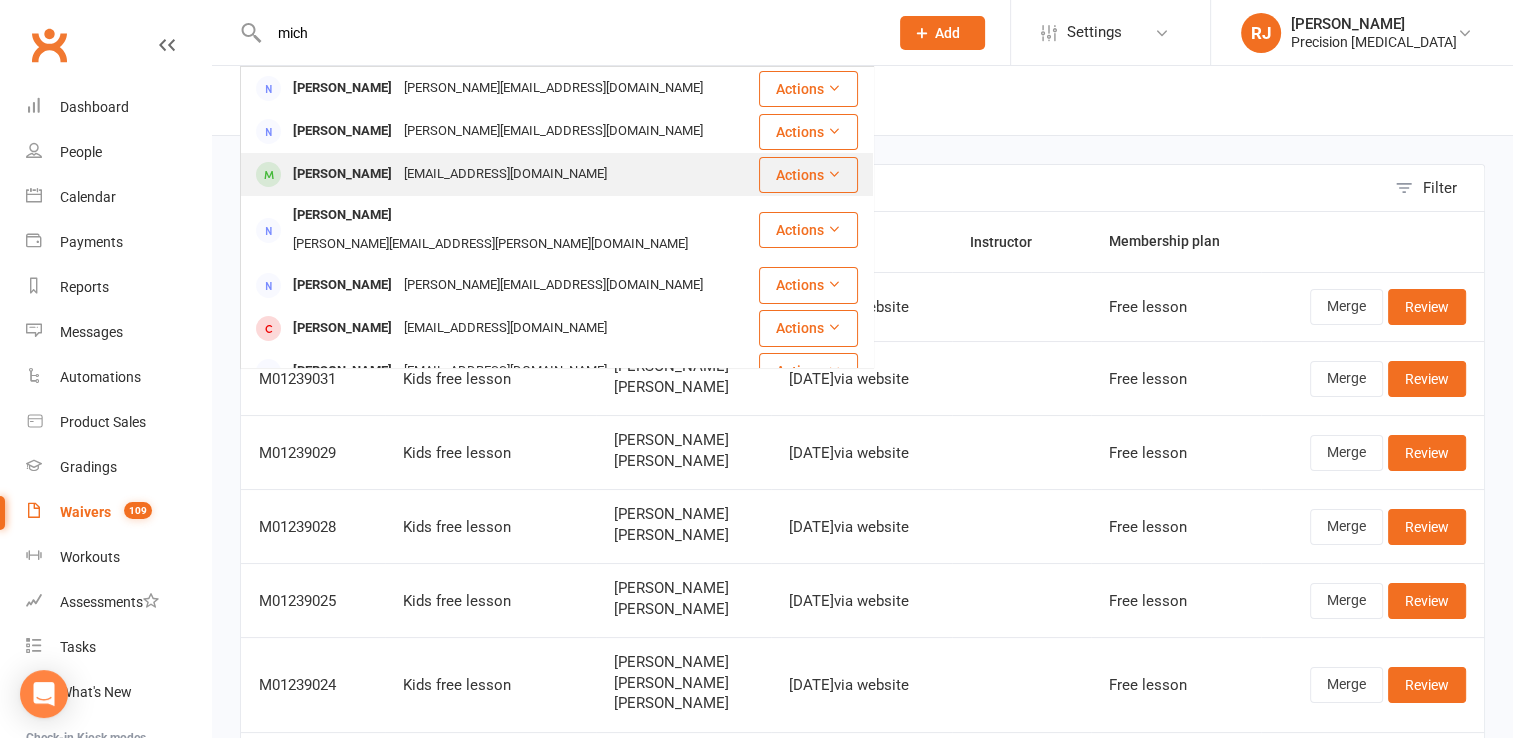 type on "mich" 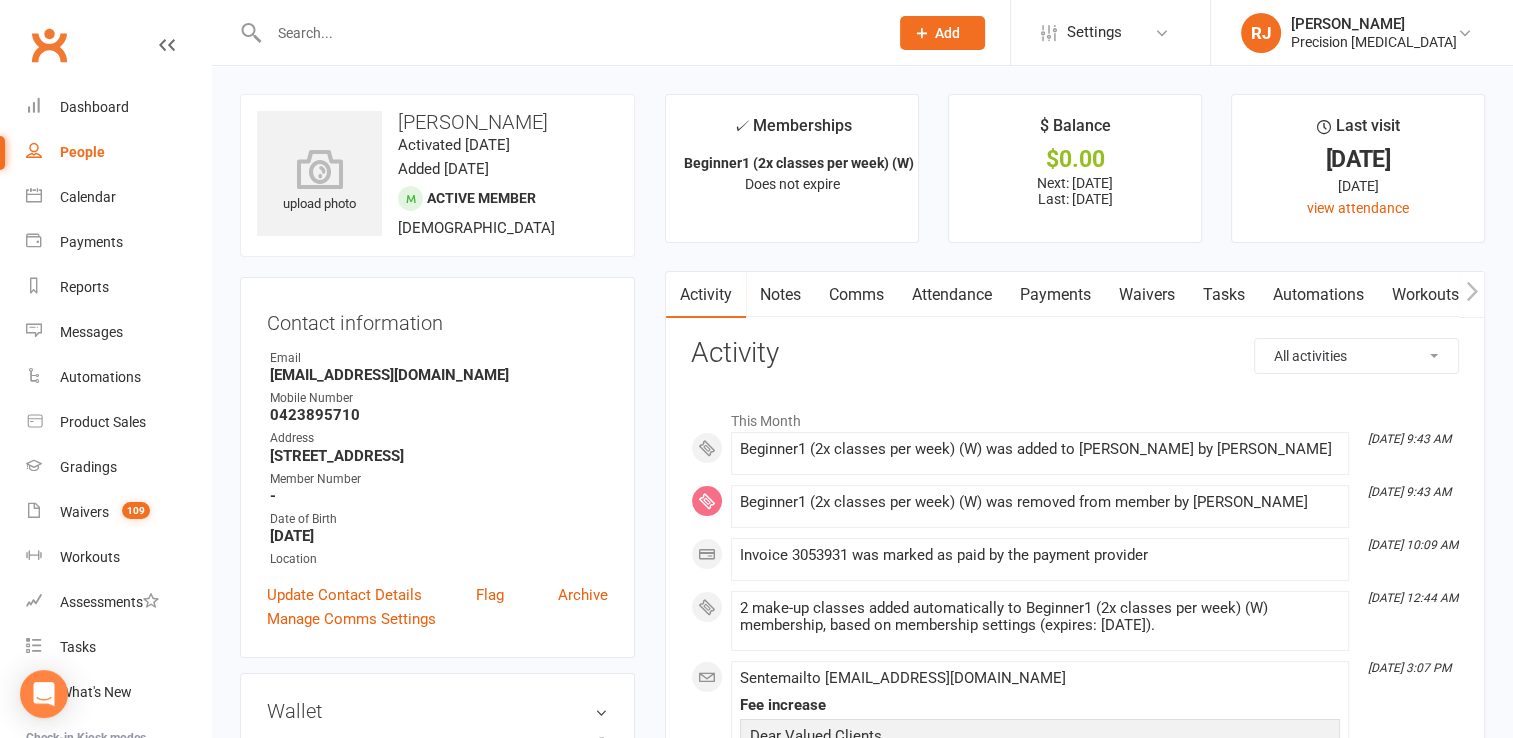 click on "upload photo [PERSON_NAME] Activated [DATE] Added [DATE]   Active member [DEMOGRAPHIC_DATA]  Contact information Owner   Email  [EMAIL_ADDRESS][DOMAIN_NAME]
Mobile Number  [PHONE_NUMBER]
Address  [STREET_ADDRESS]
Member Number  -
Date of Birth  [DEMOGRAPHIC_DATA]
Location
Update Contact Details Flag Archive Manage Comms Settings
Wallet Bank account [PERSON_NAME]  xxxx 6144
Add / Edit Payment Method
Membership      Beginner1 (2x classes per week) (W) [DATE] — Never This  week Booked: 0 Attended: 0 2 classes remaining    Cancel membership Upgrade / Downgrade Show expired memberships Add new membership
Family Members  No relationships found. Add link to existing contact  Add link to new contact
Suspensions  No active suspensions found. Add new suspension
Email / SMS Subscriptions  edit Unsubscribed from Emails No
Unsubscribed from SMSes No
Member Portal Login Details  Styles & Ranks  Emergency Contact Details  edit Mobile App  Waiver Answers  edit" at bounding box center (437, 1122) 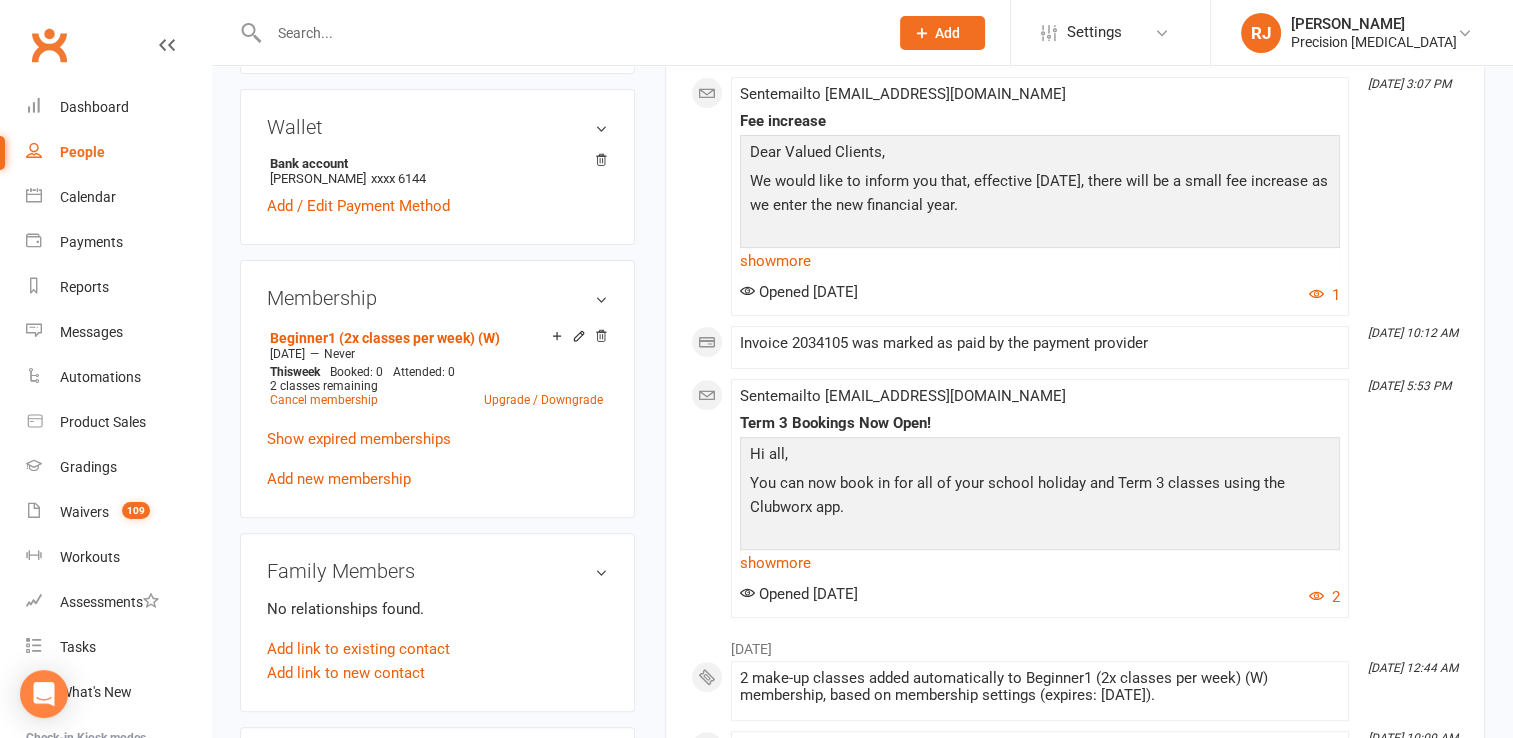 scroll, scrollTop: 600, scrollLeft: 0, axis: vertical 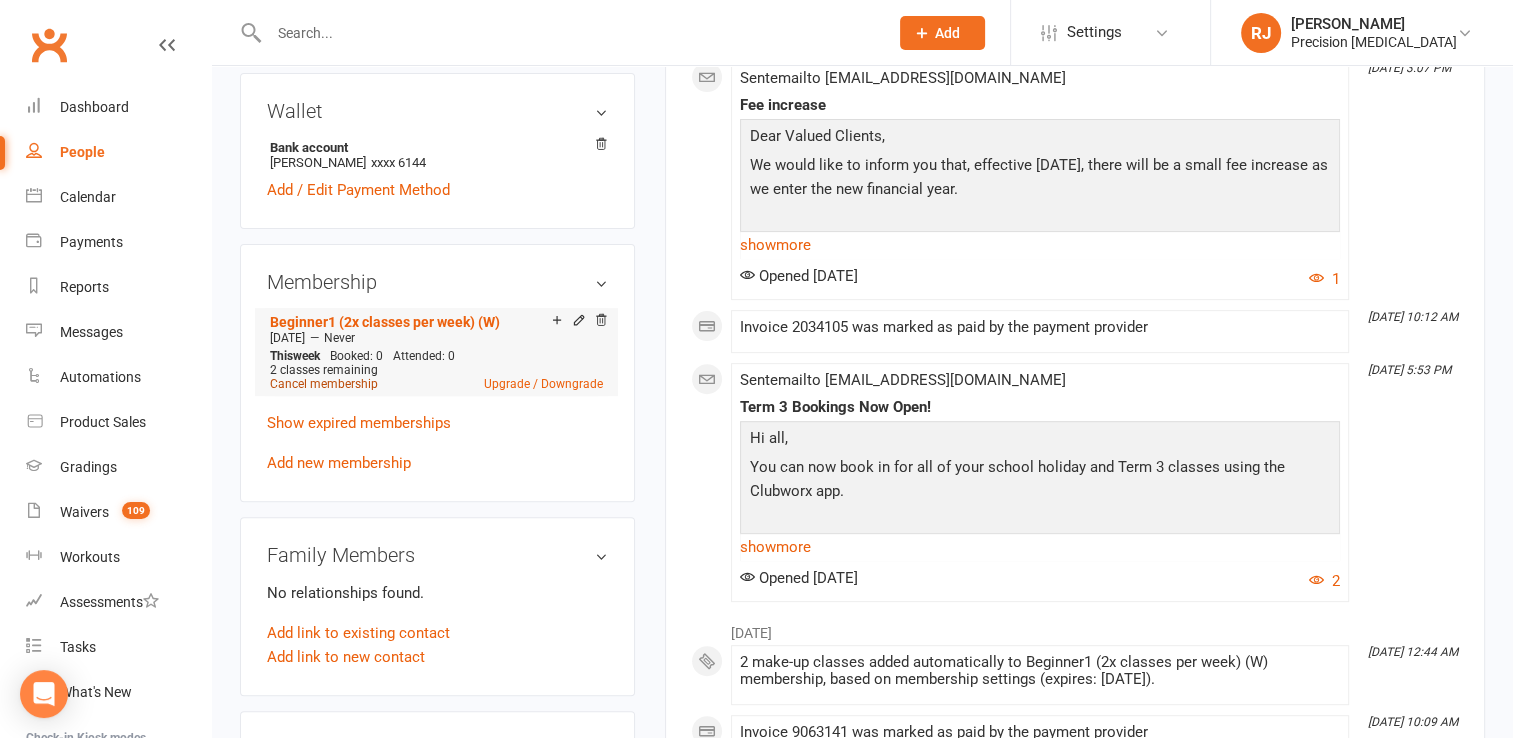 click on "Cancel membership" at bounding box center [324, 384] 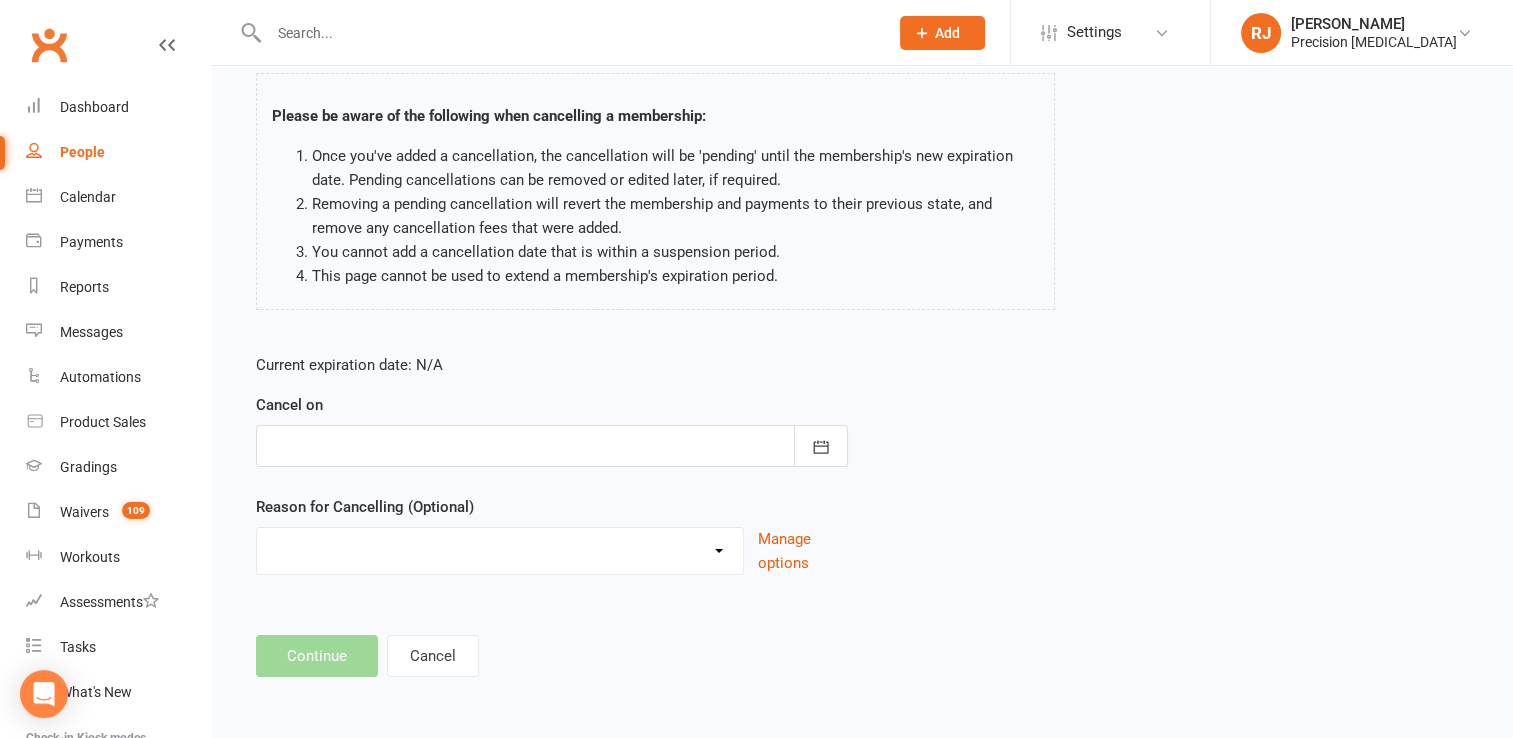 scroll, scrollTop: 0, scrollLeft: 0, axis: both 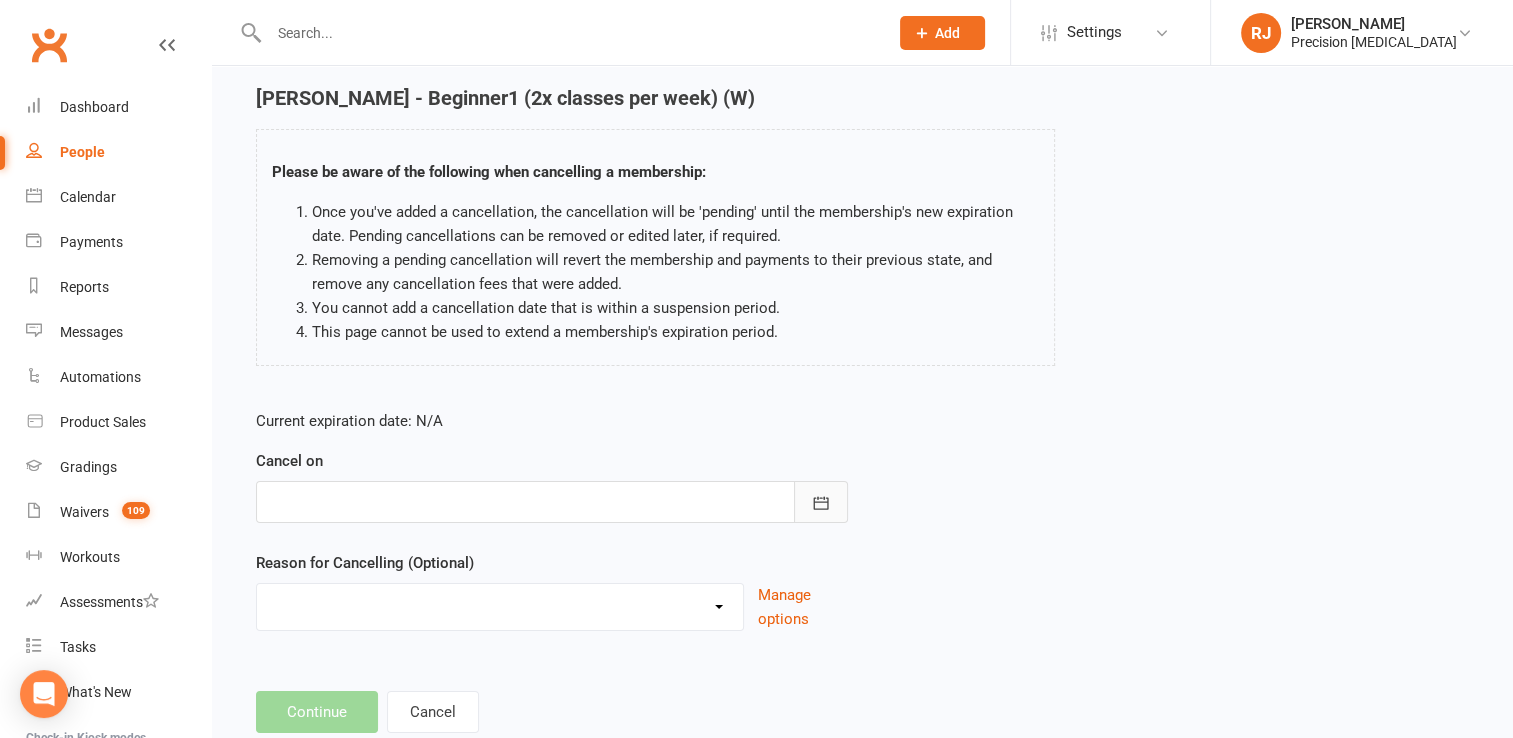 click at bounding box center (821, 502) 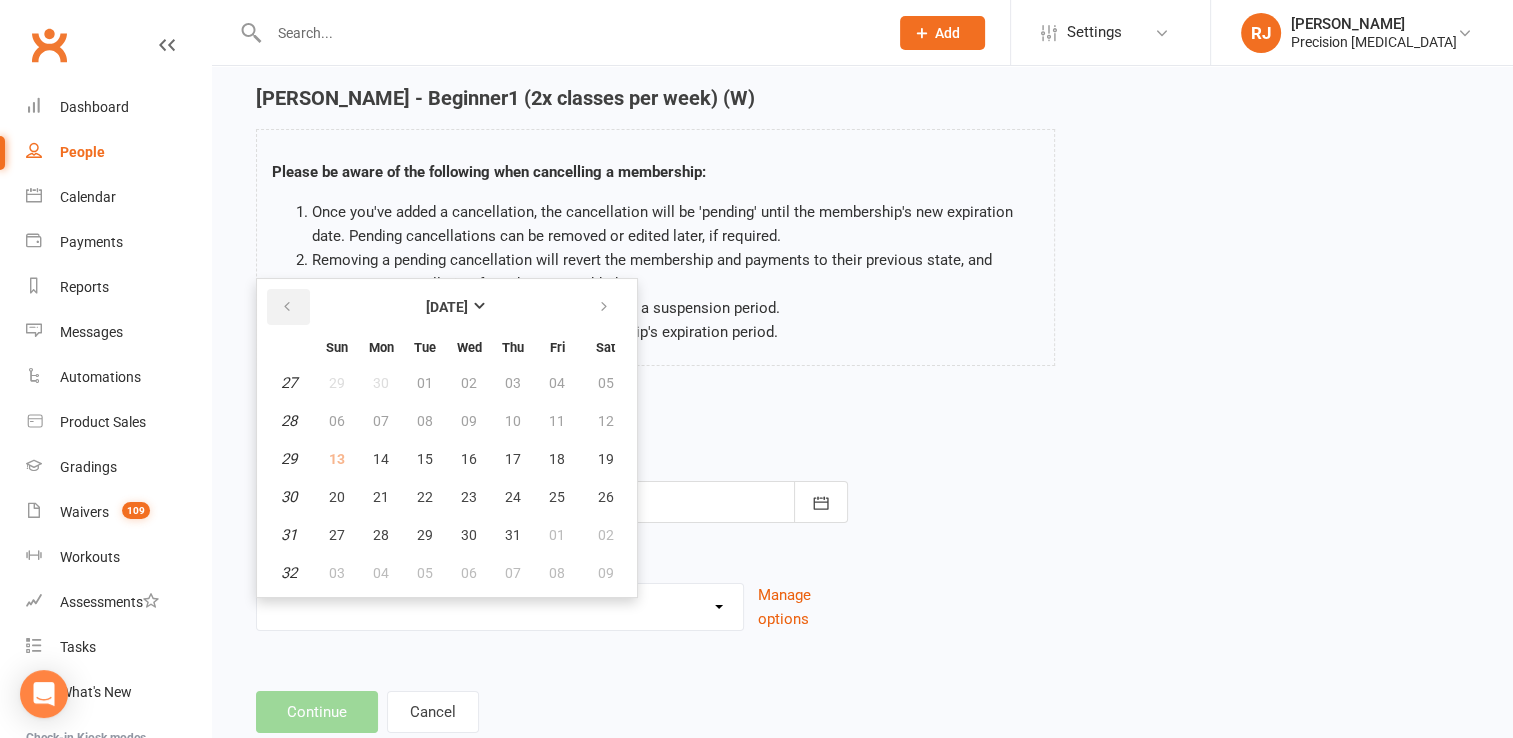 click at bounding box center (288, 307) 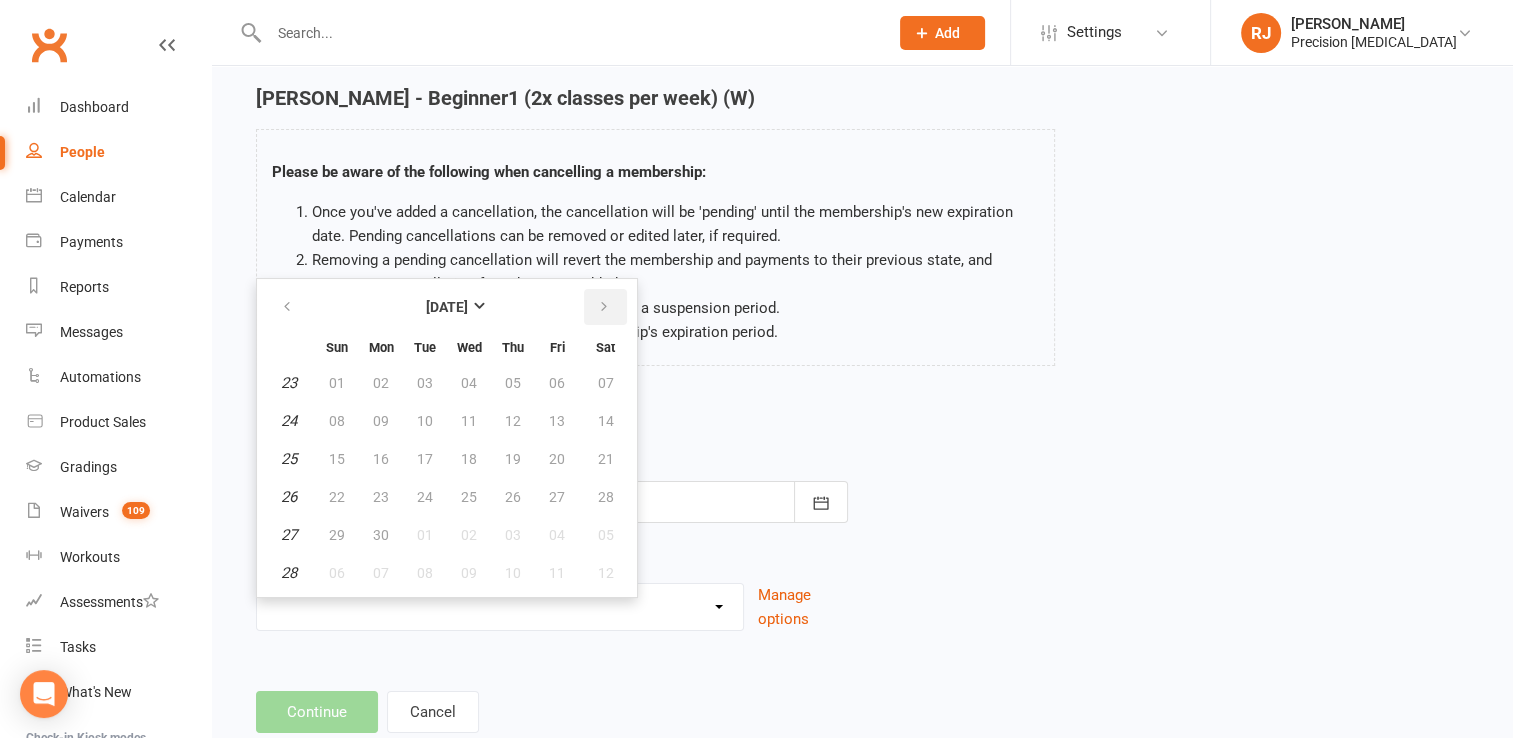 click at bounding box center (605, 307) 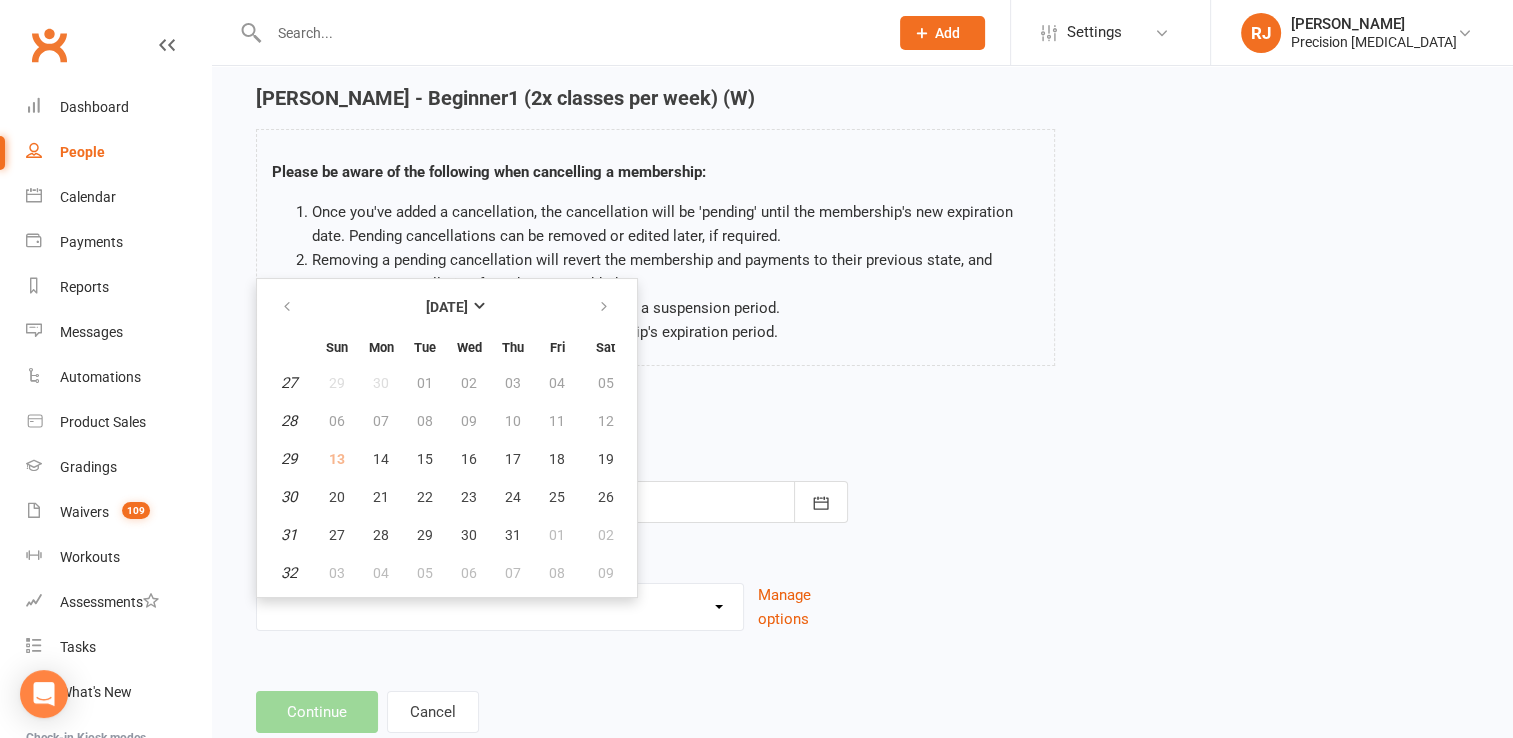 click on "03" at bounding box center (513, 383) 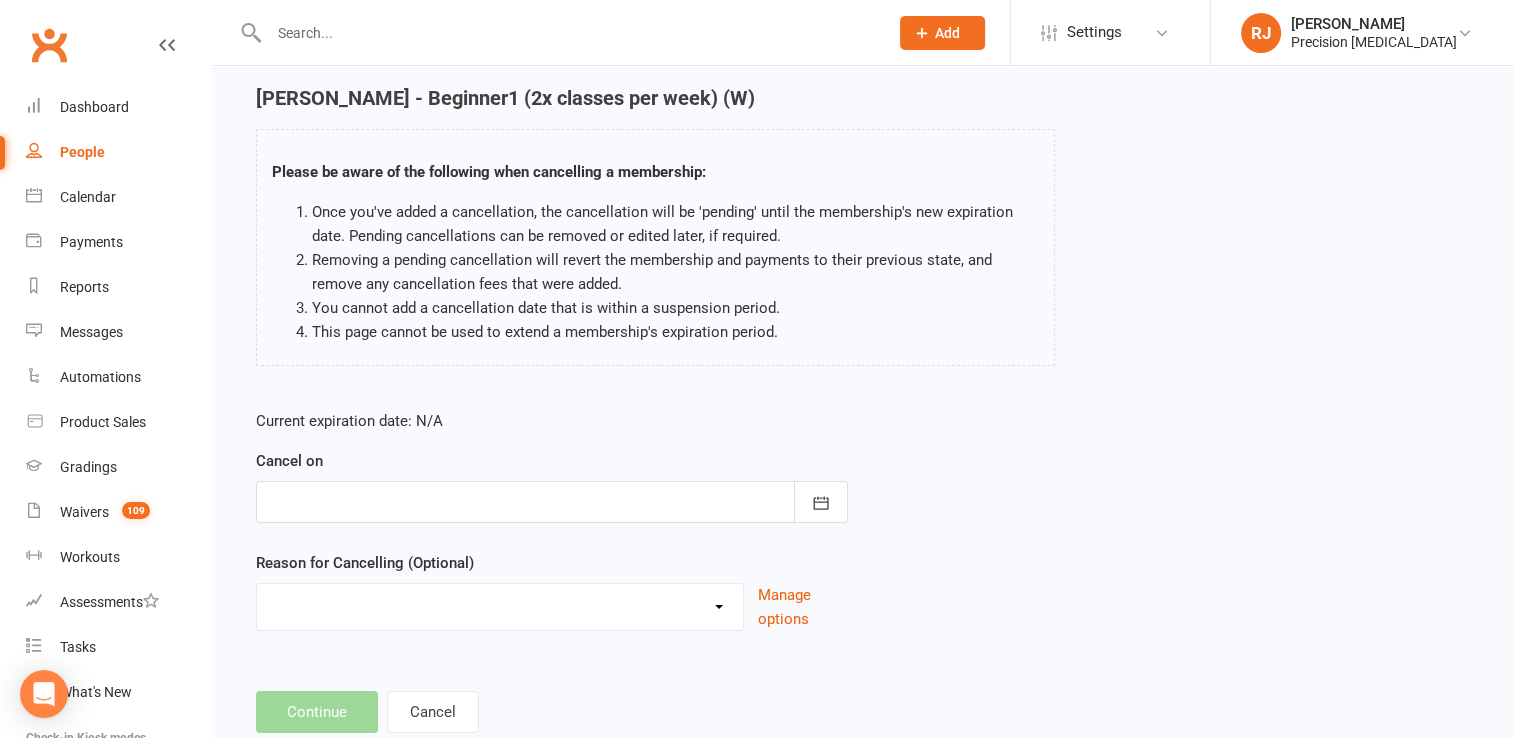 click at bounding box center (552, 502) 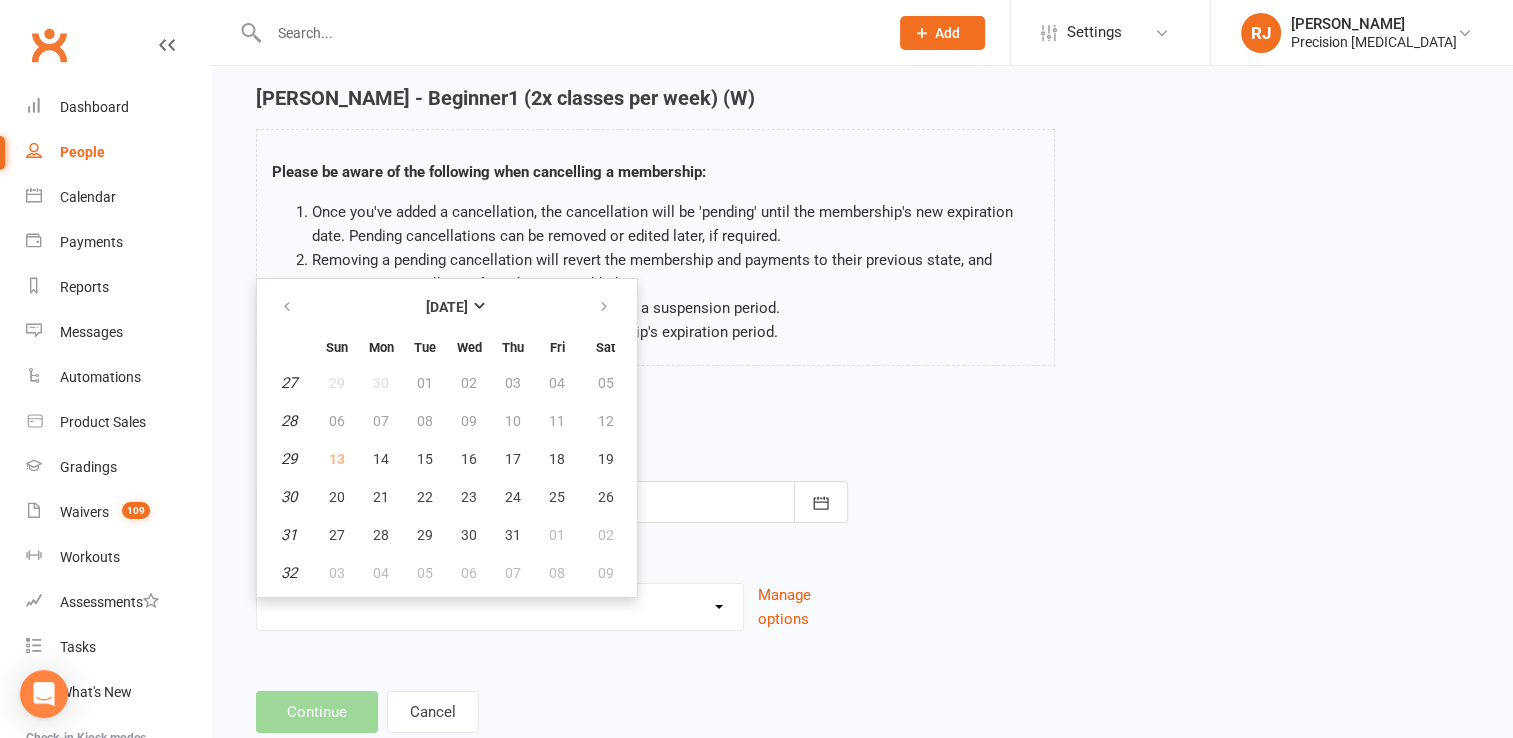 click on "13" at bounding box center [337, 459] 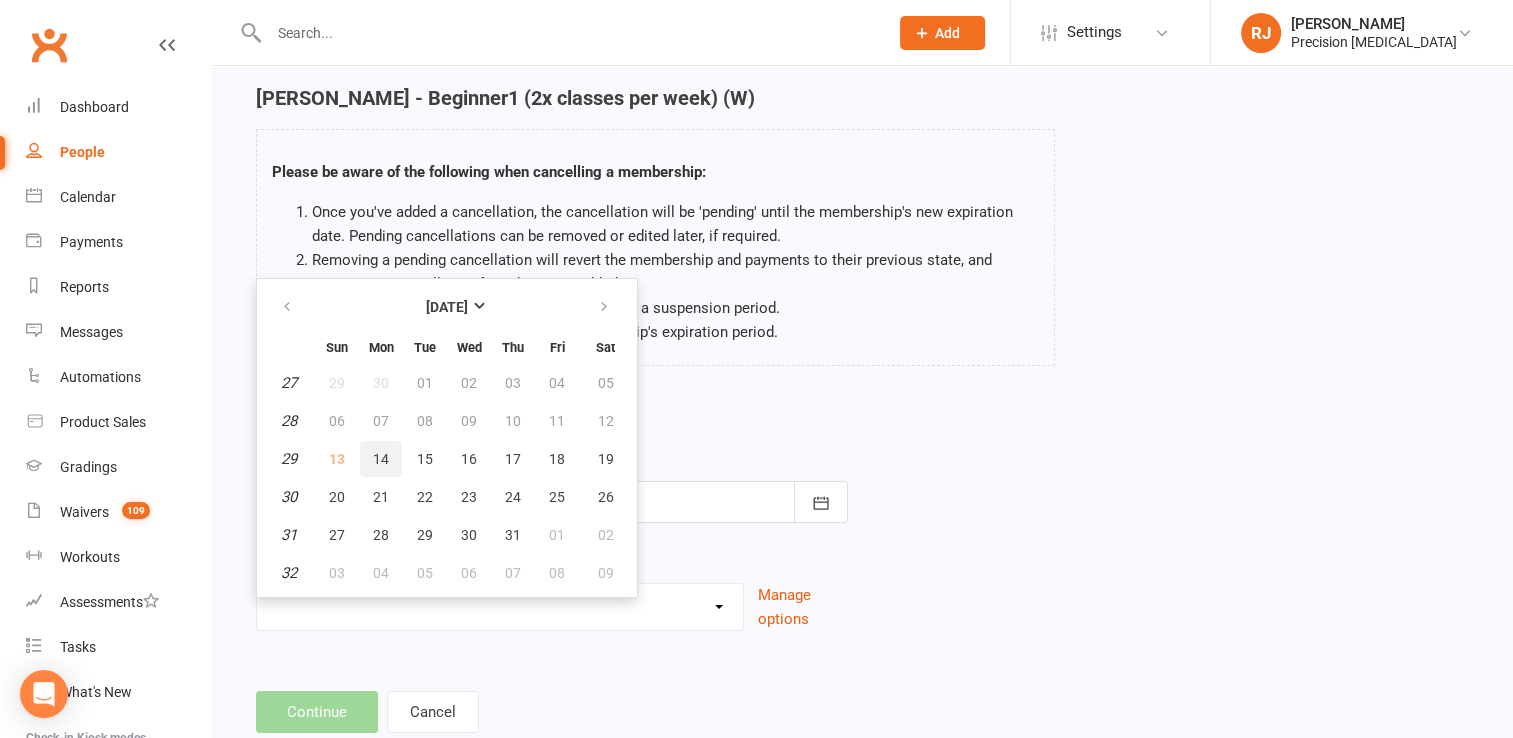 click on "14" at bounding box center (381, 459) 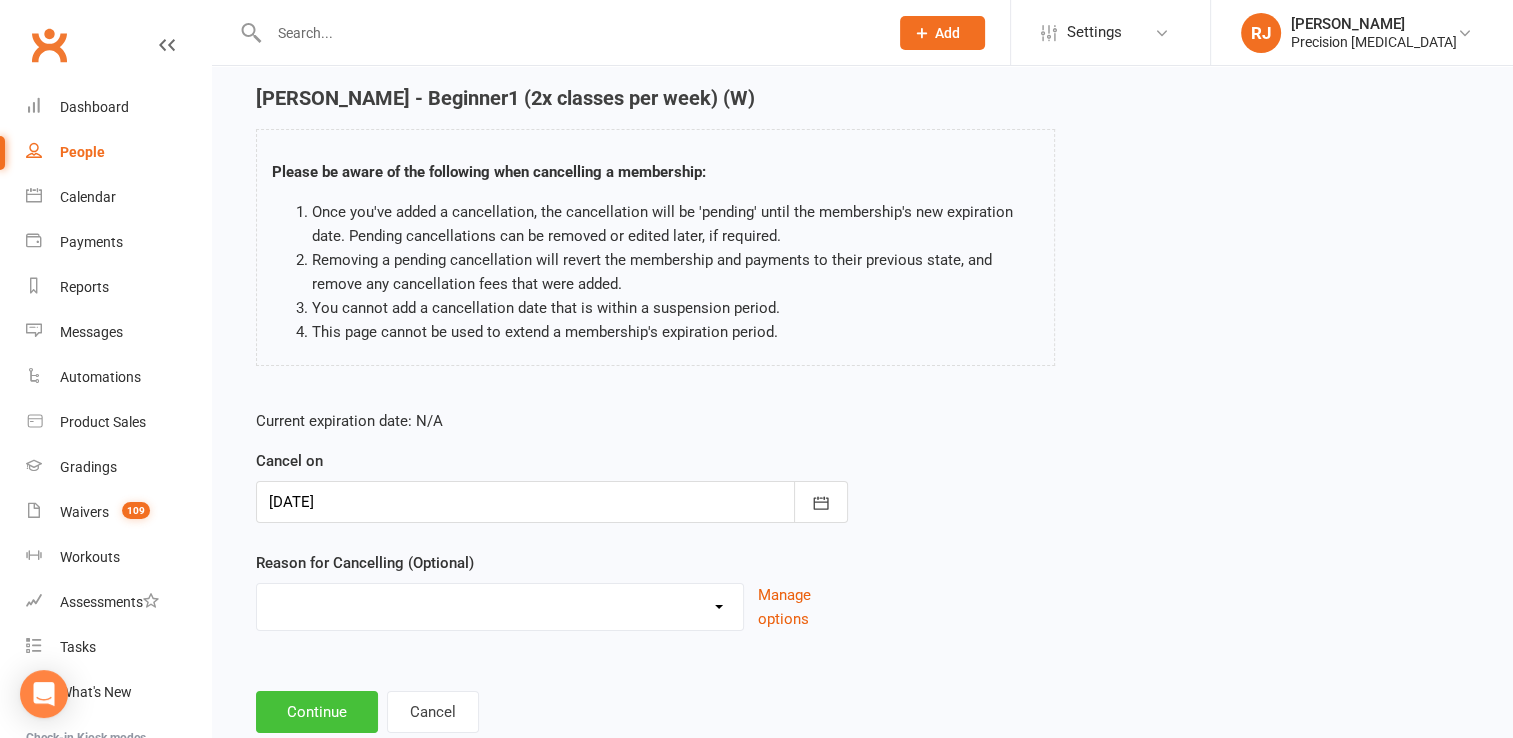 click on "Continue" at bounding box center [317, 712] 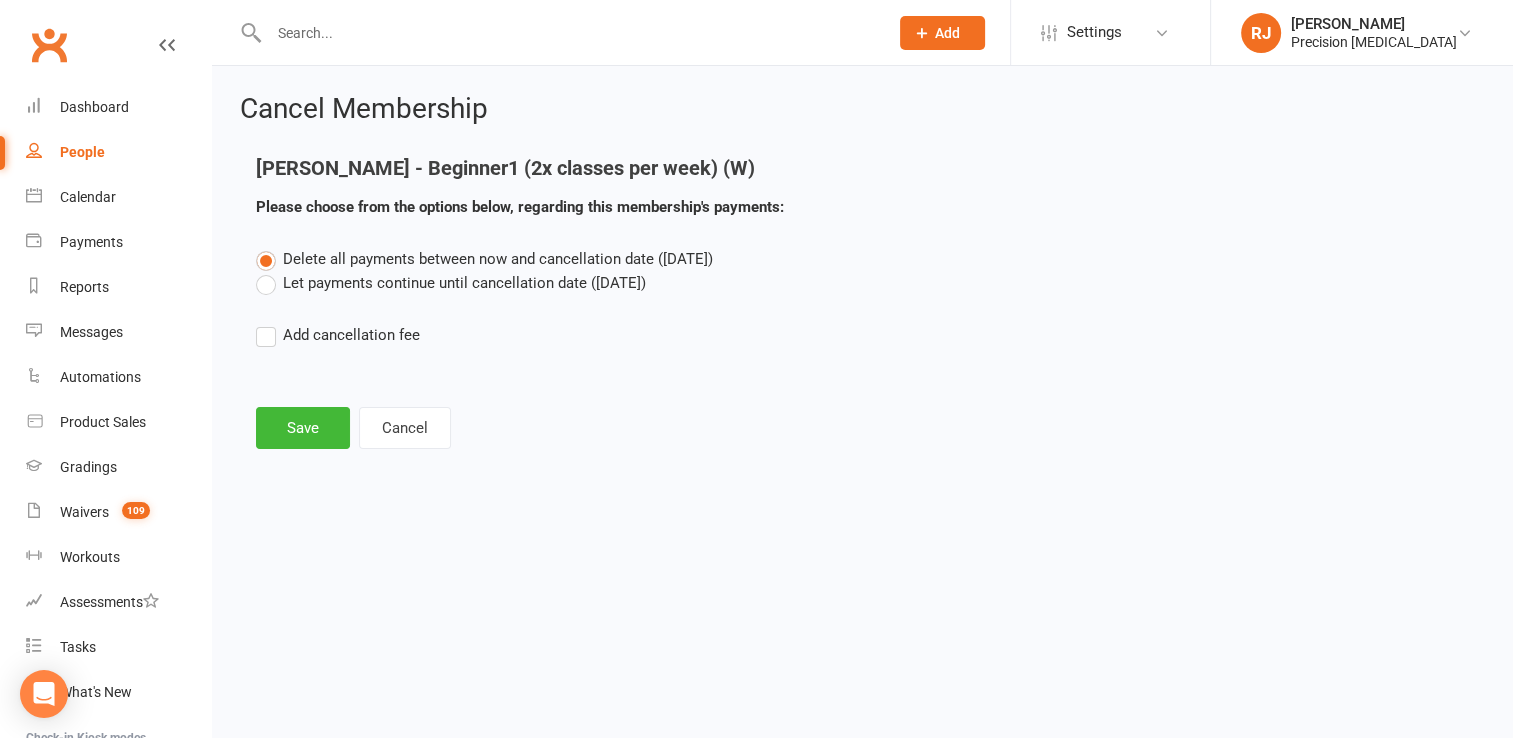 scroll, scrollTop: 0, scrollLeft: 0, axis: both 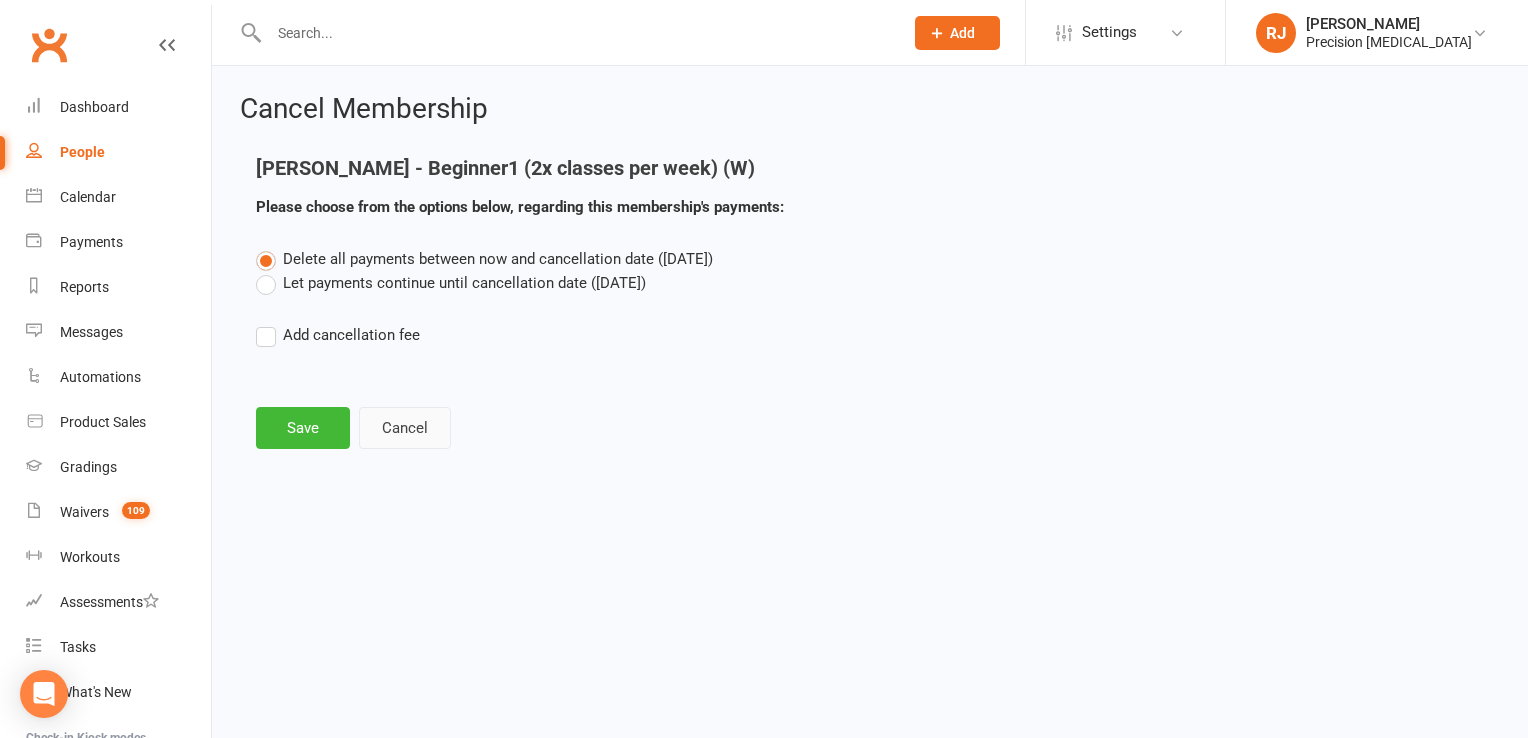 click on "Cancel" at bounding box center [405, 428] 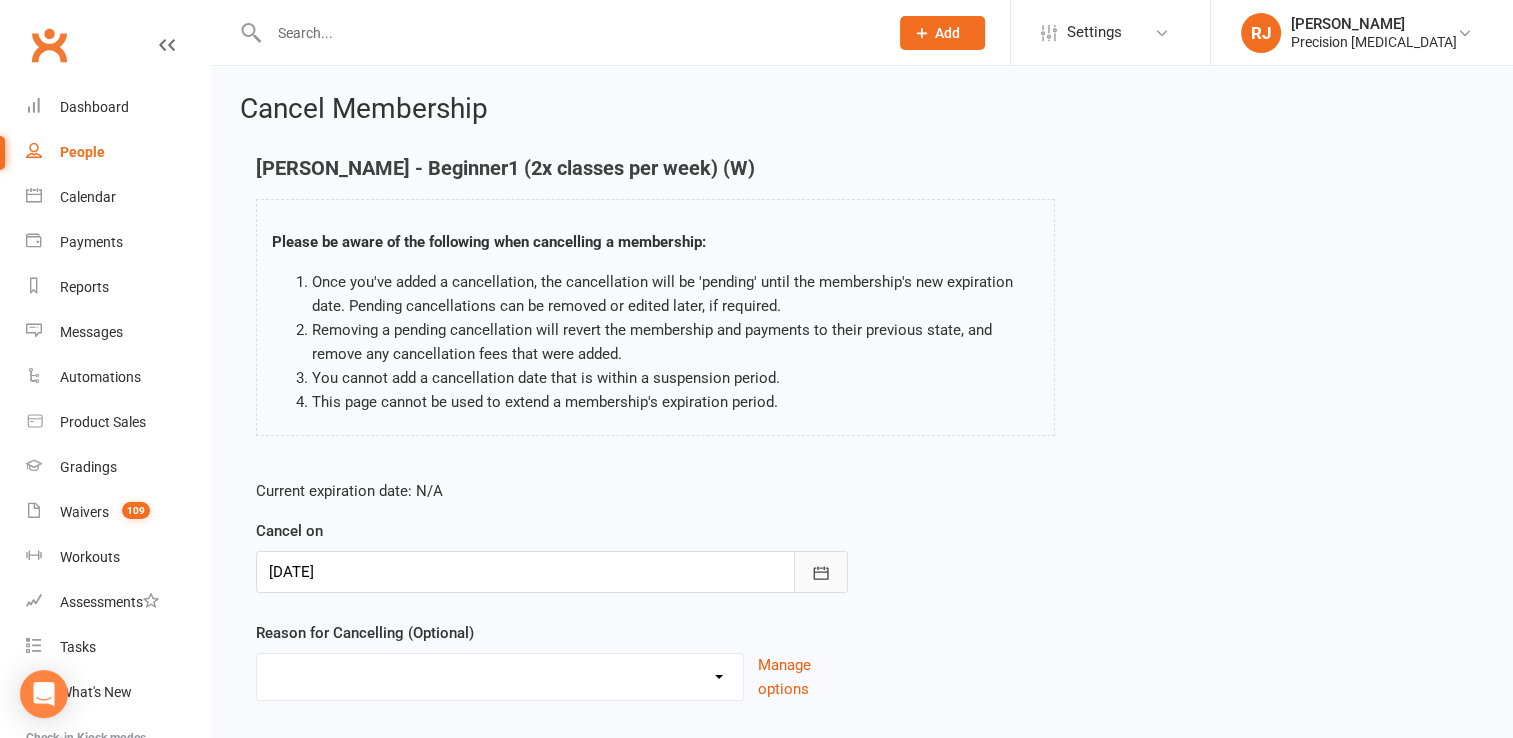 click at bounding box center (821, 572) 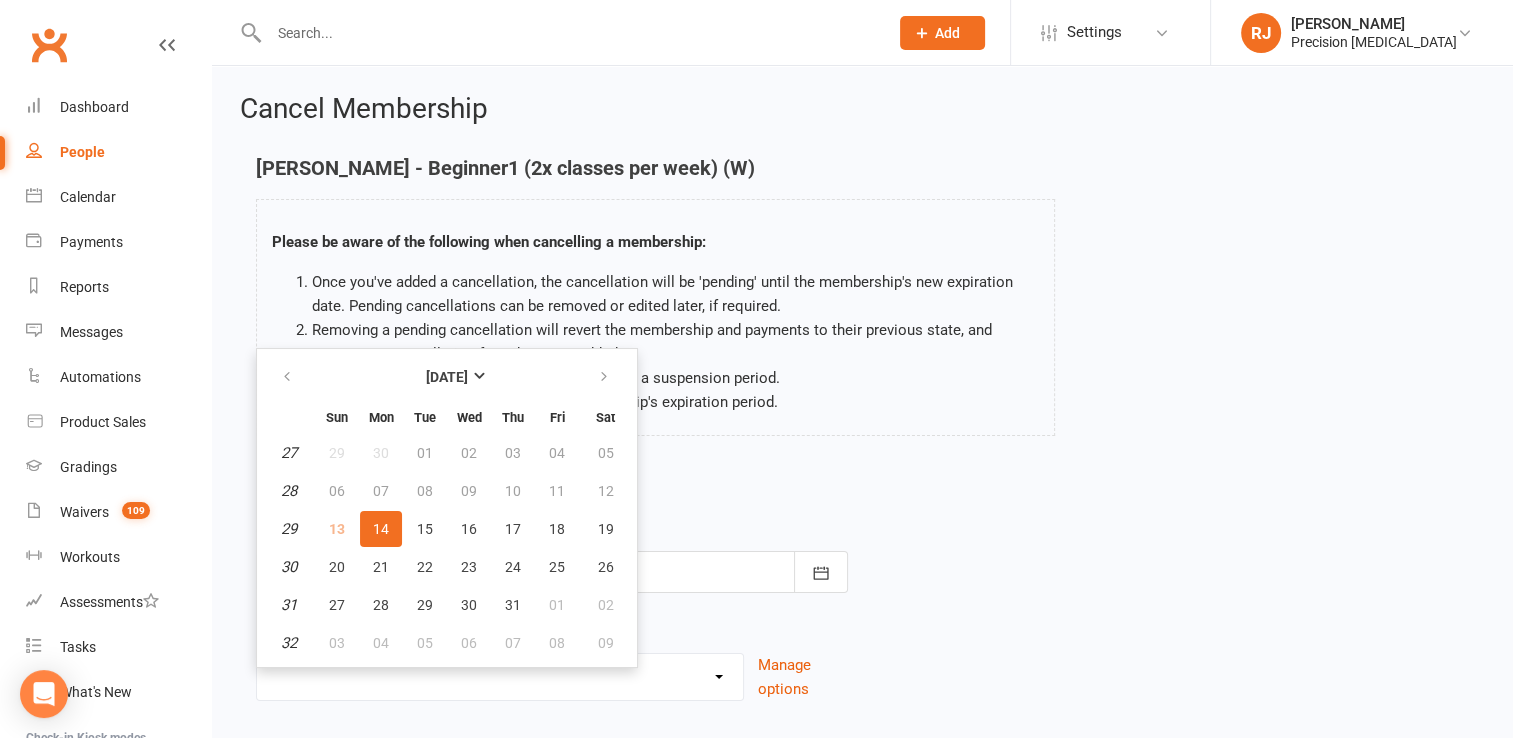click on "Current expiration date: N/A" at bounding box center (552, 491) 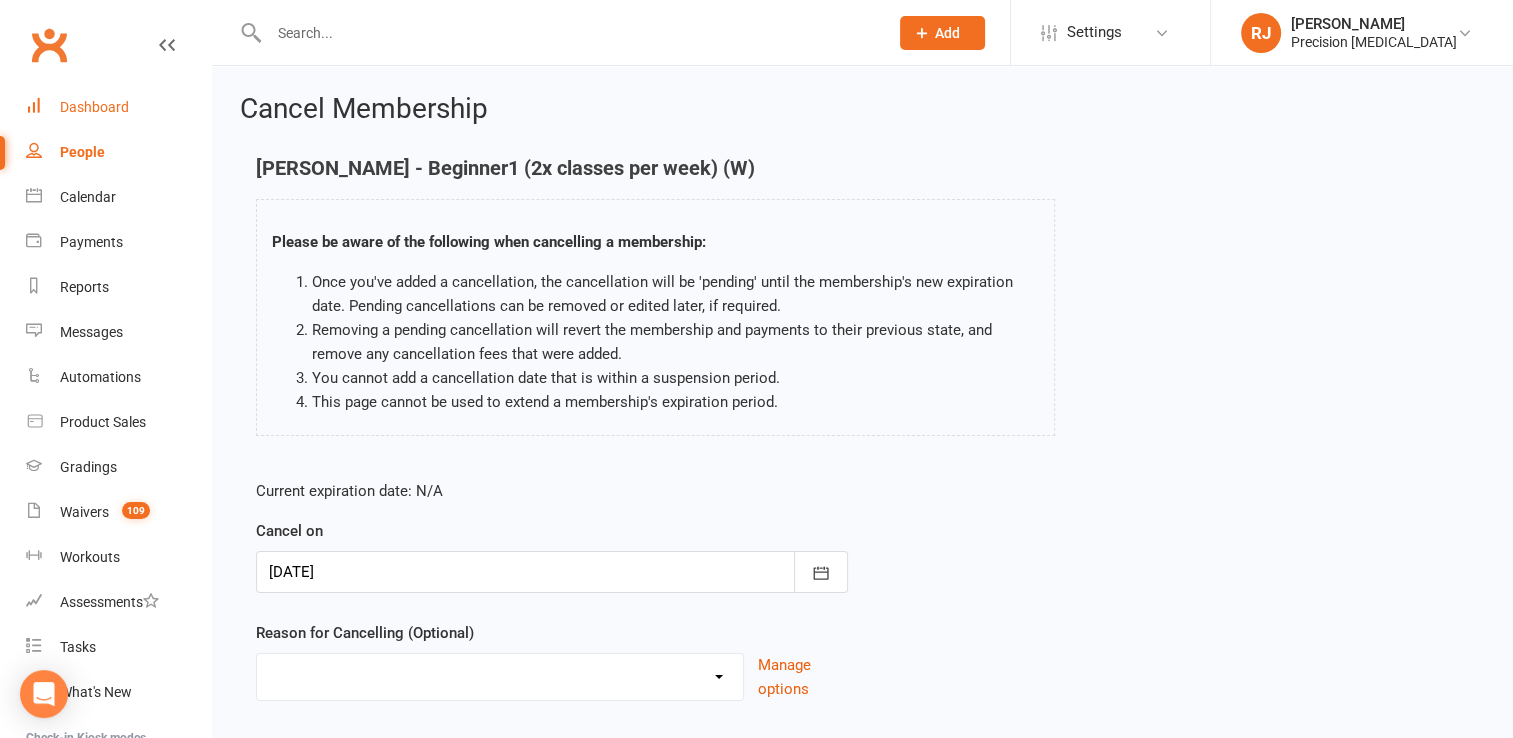 click on "Dashboard" at bounding box center [94, 107] 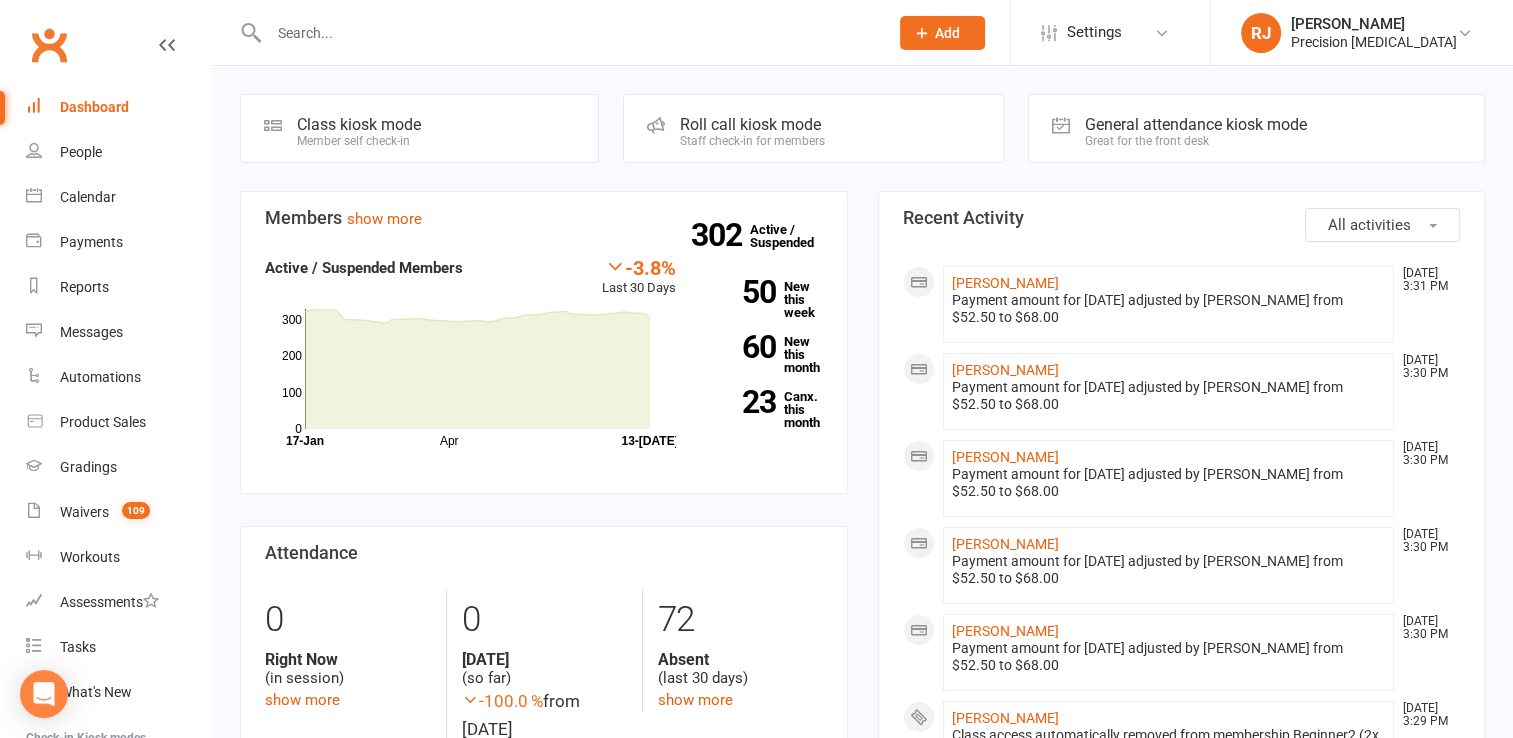 click at bounding box center (557, 32) 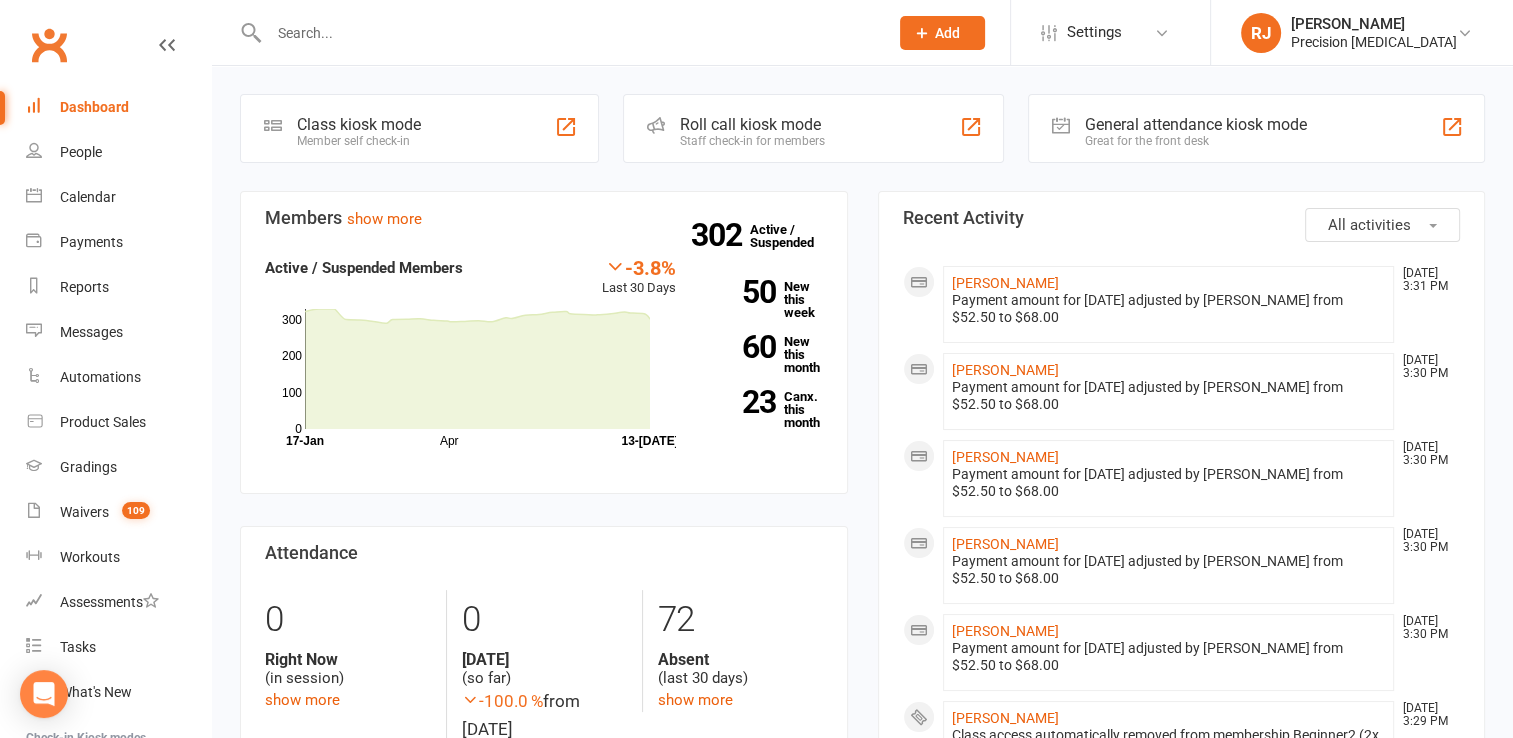 click at bounding box center (568, 33) 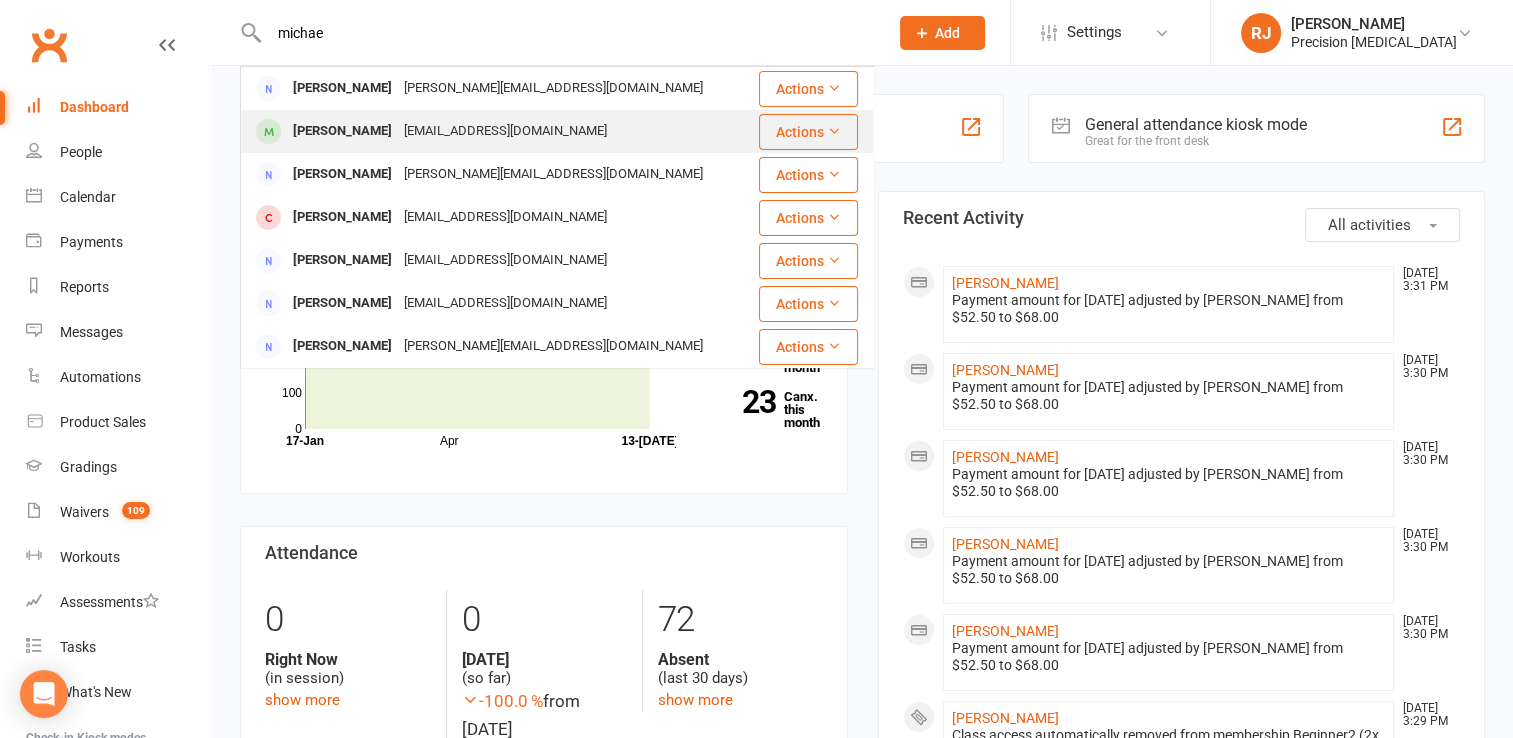 type on "michae" 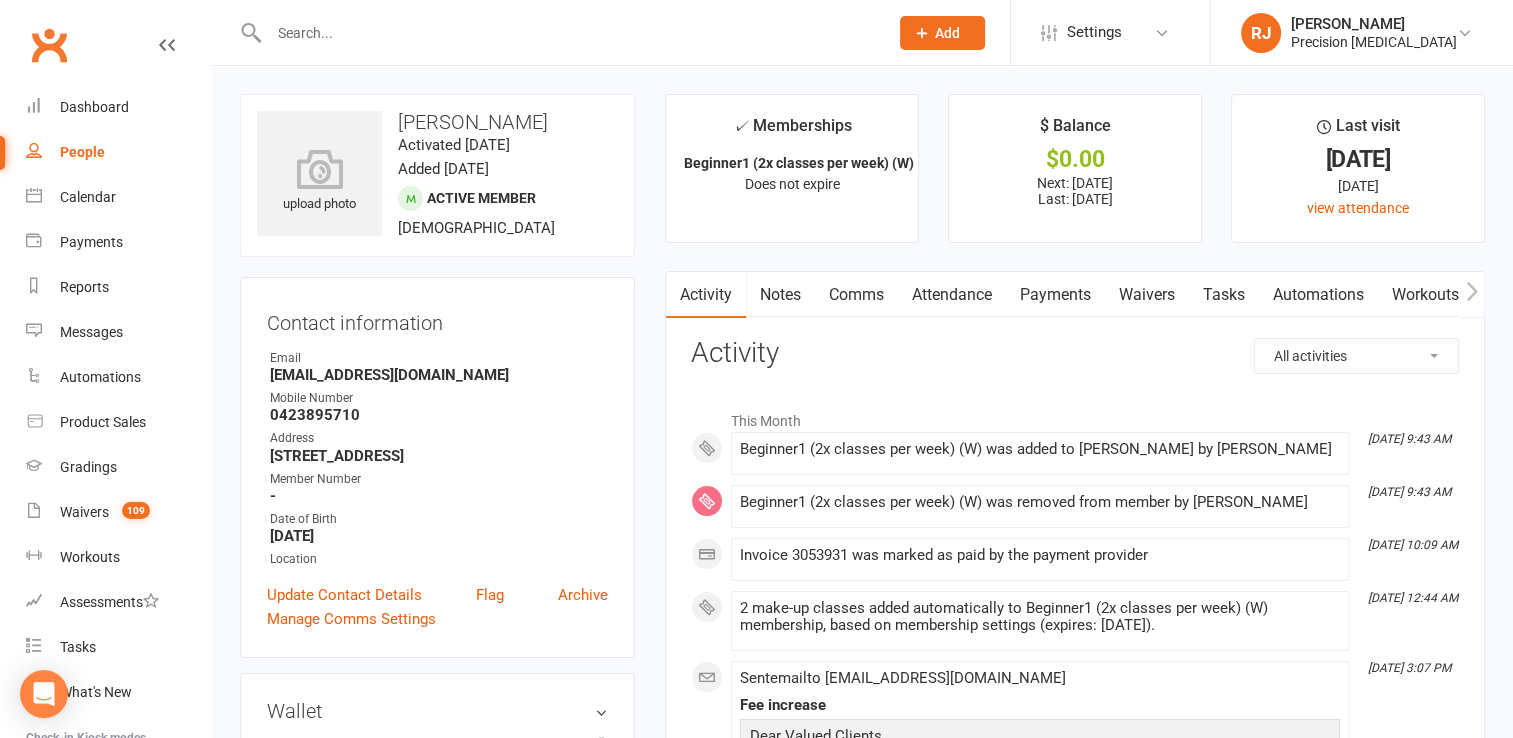 click on "Payments" at bounding box center (1055, 295) 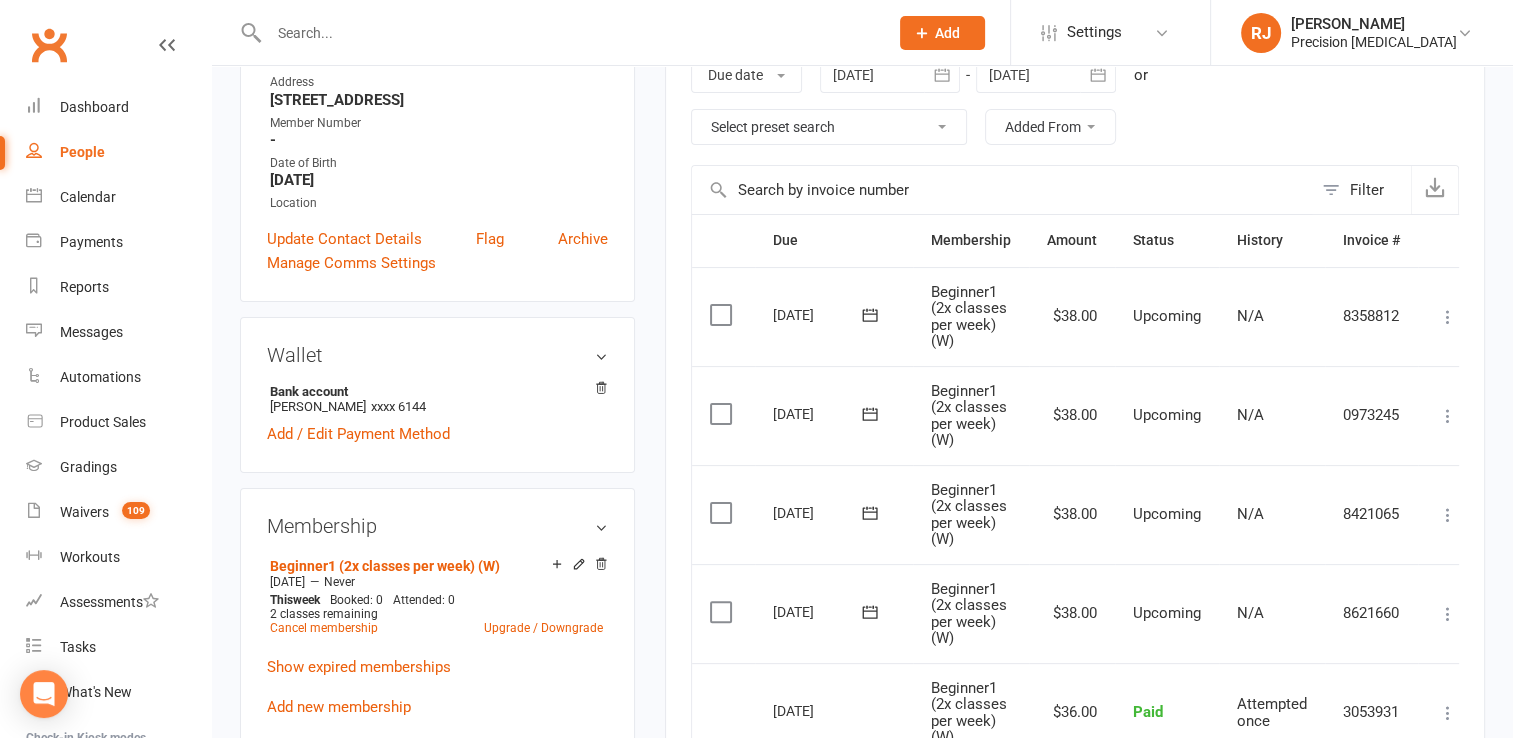 scroll, scrollTop: 353, scrollLeft: 0, axis: vertical 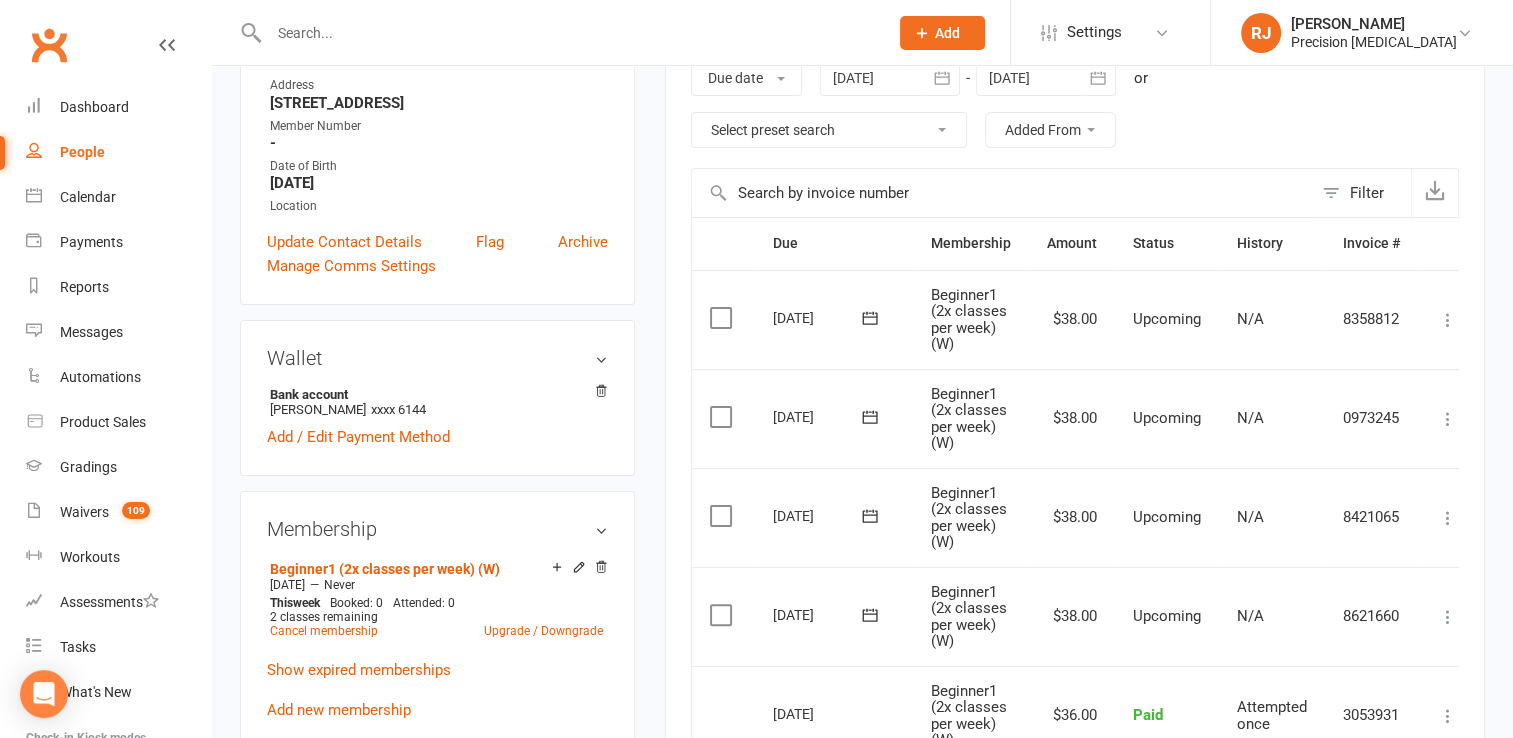 click 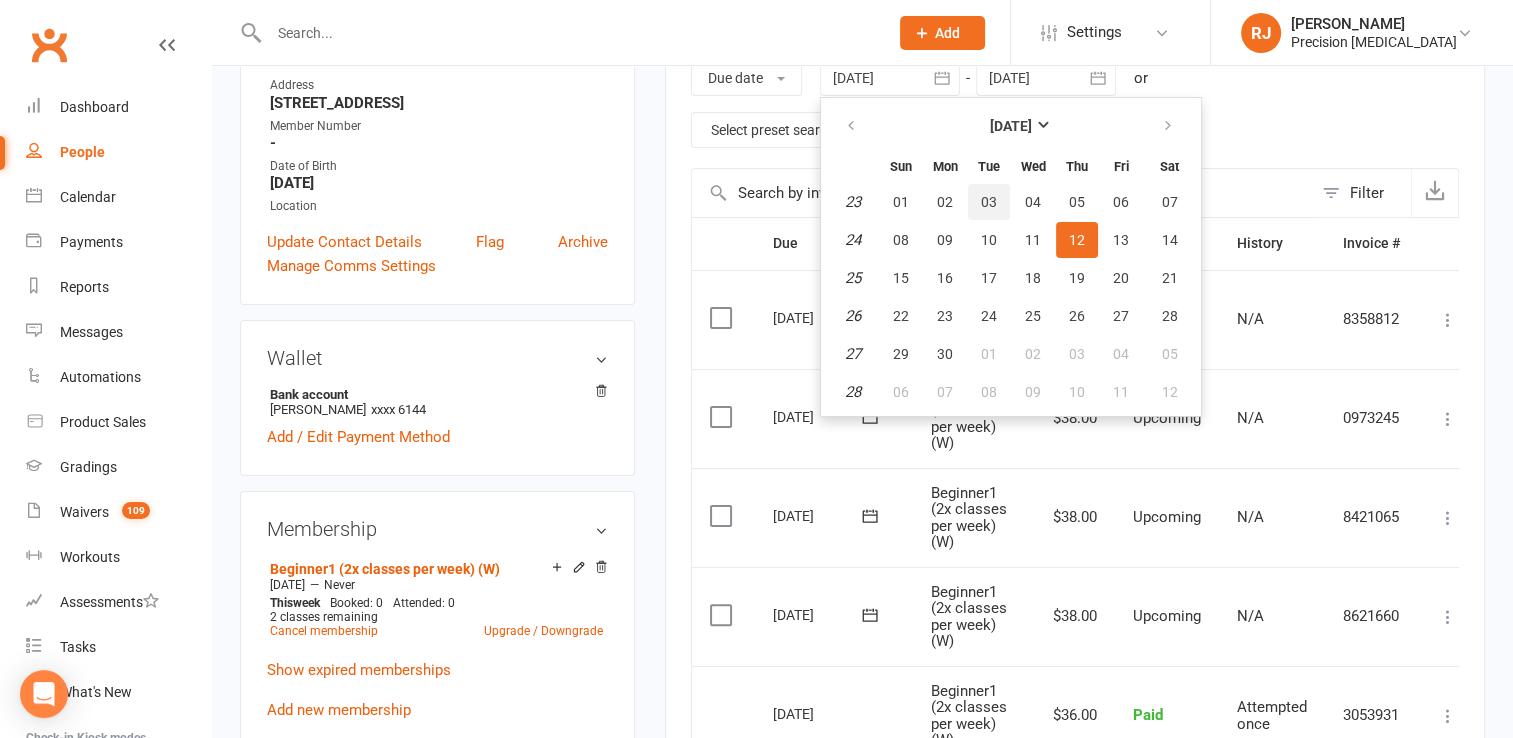 click on "03" at bounding box center (989, 202) 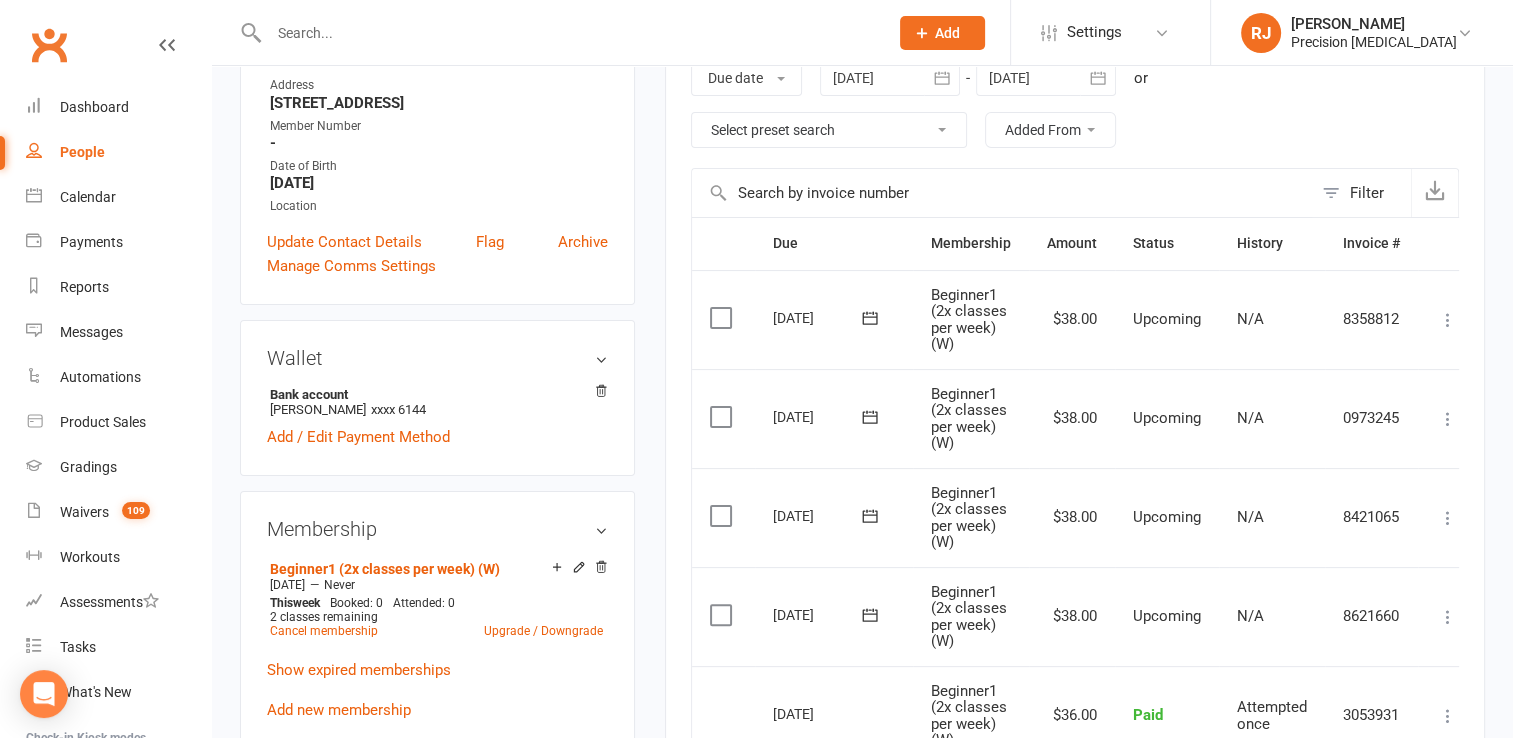type on "[DATE]" 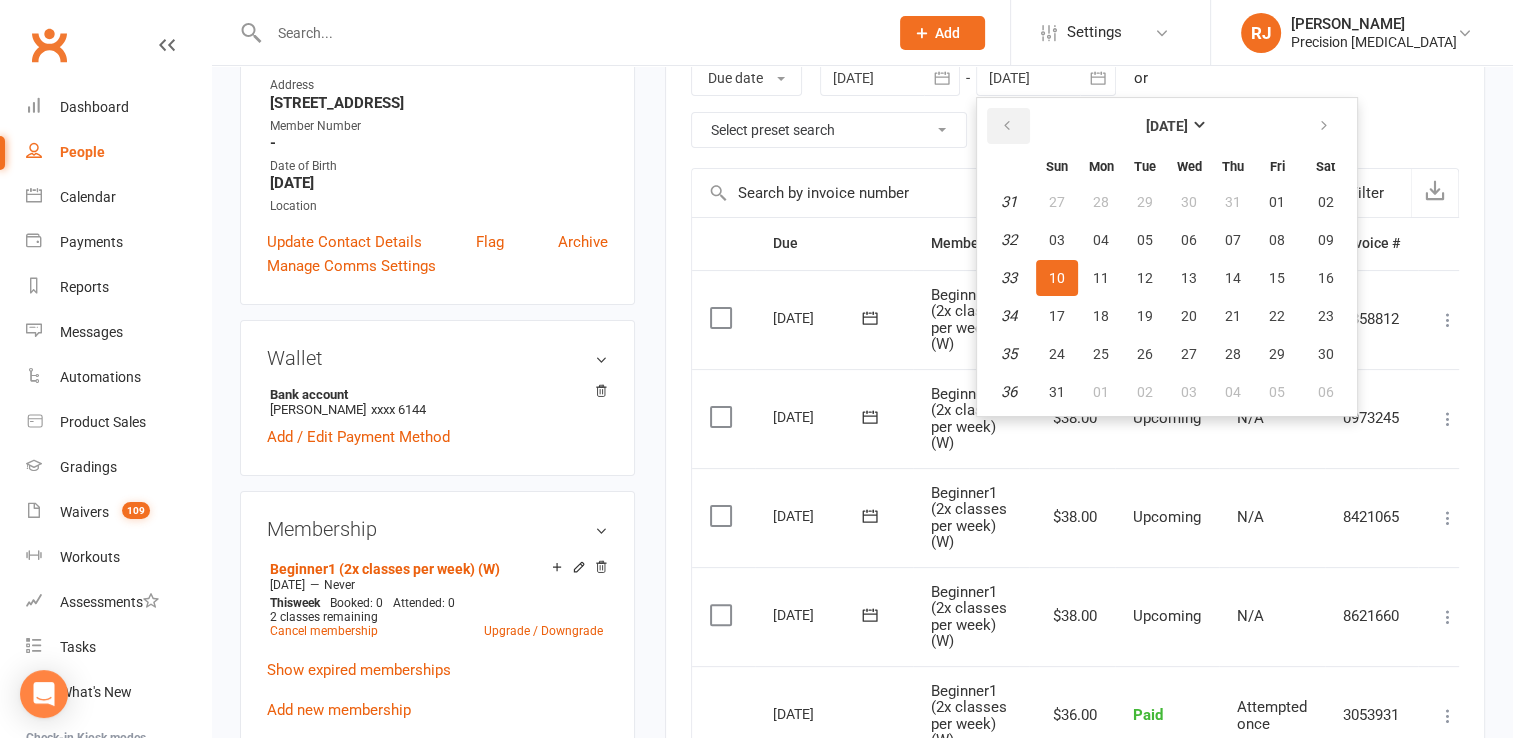 click at bounding box center (1007, 126) 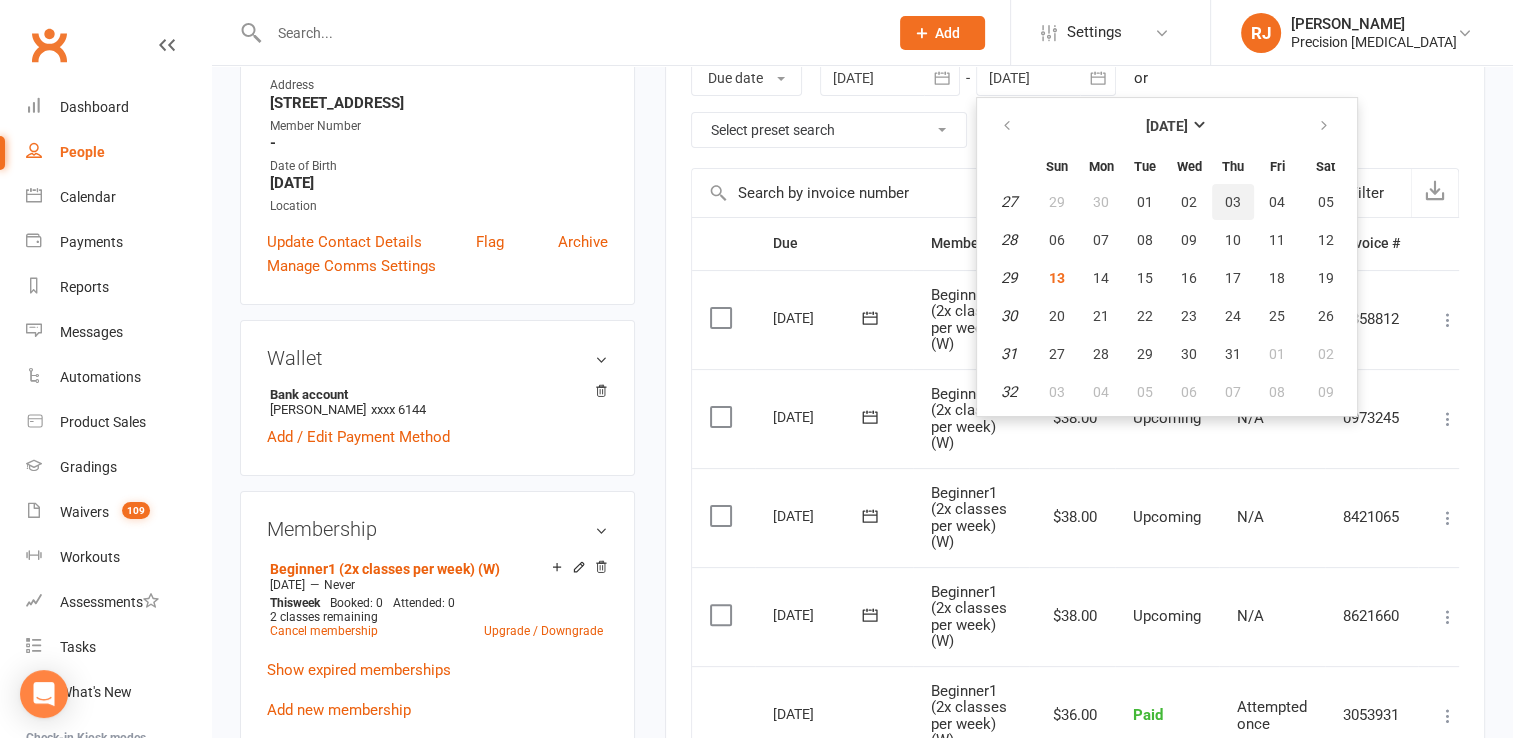 click on "03" at bounding box center (1233, 202) 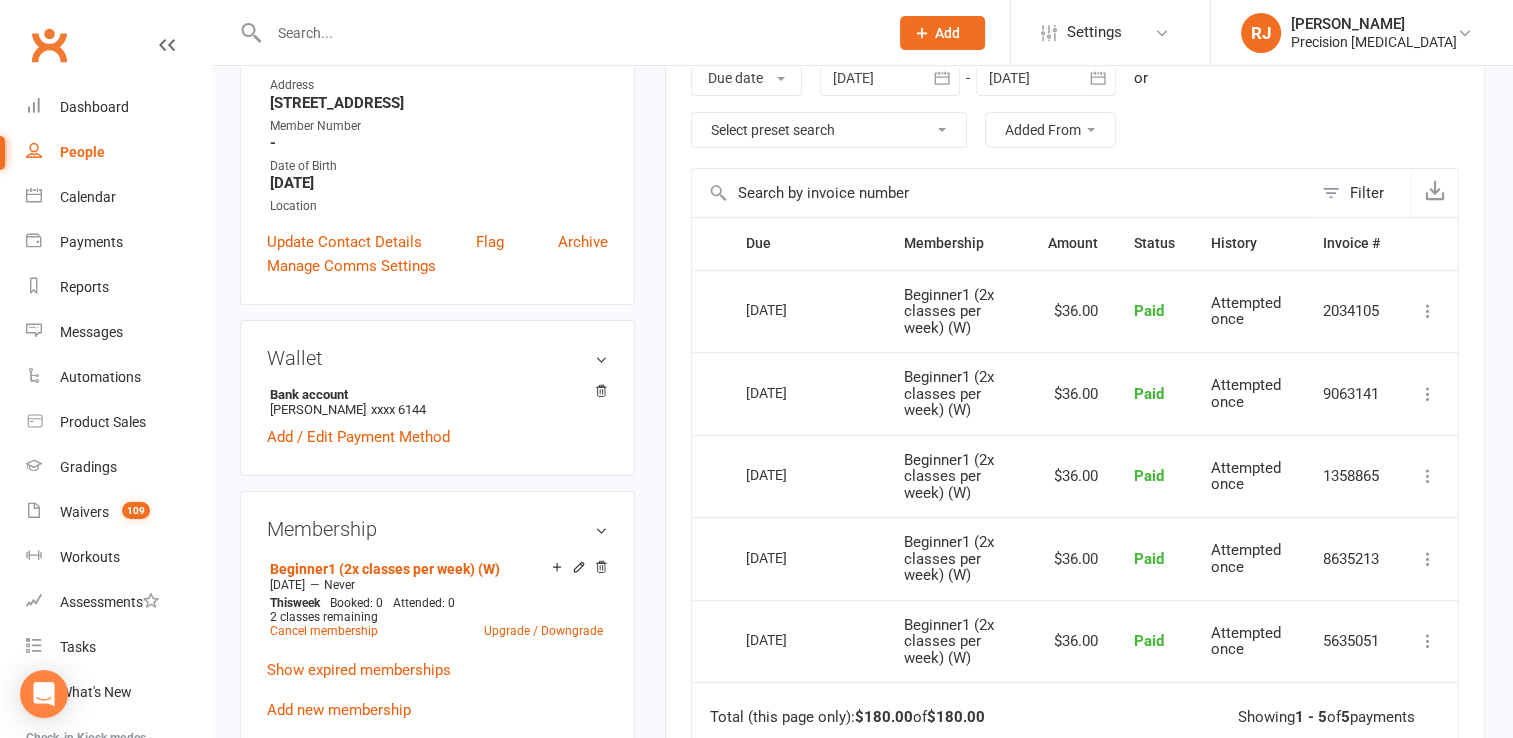 drag, startPoint x: 1512, startPoint y: 214, endPoint x: 1519, endPoint y: 248, distance: 34.713108 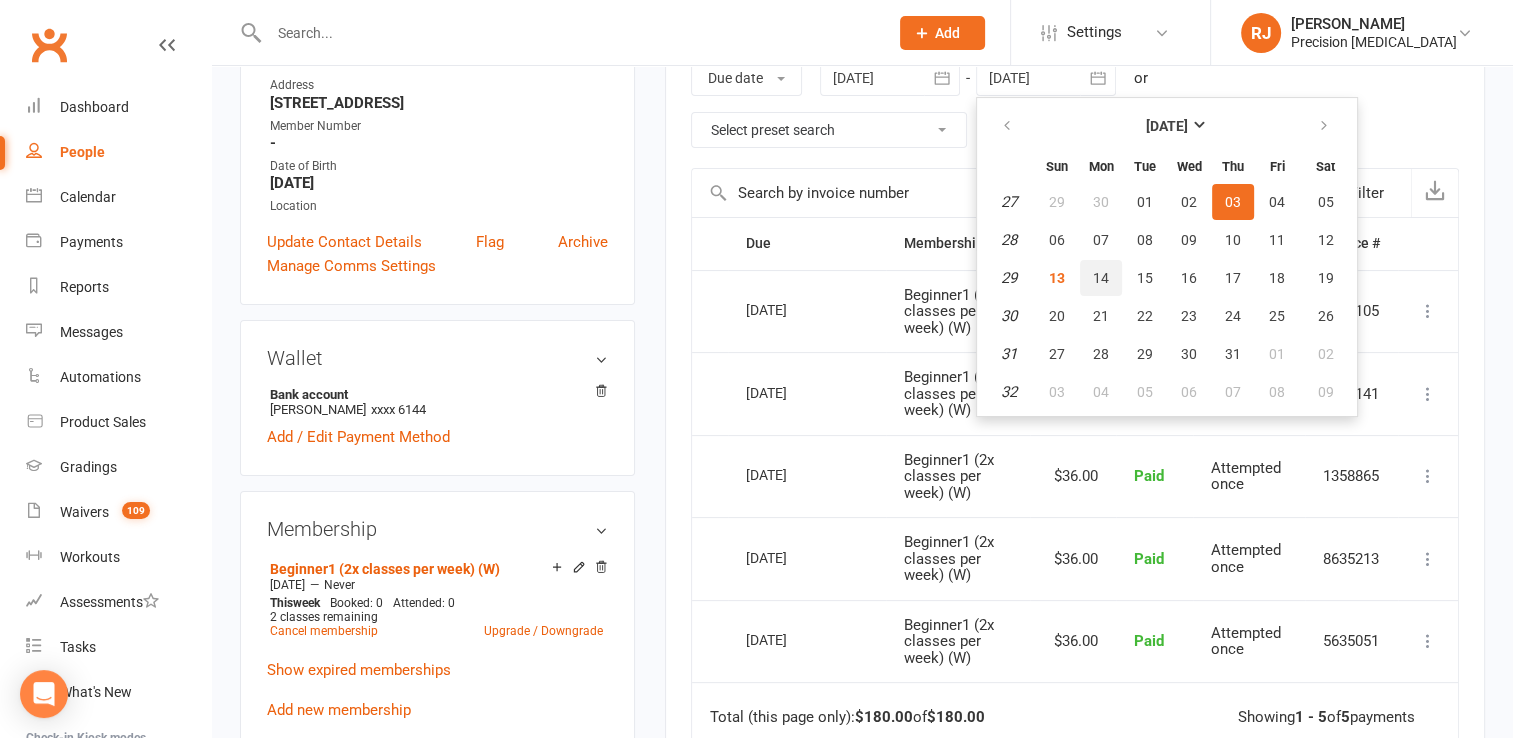 click on "14" at bounding box center (1101, 278) 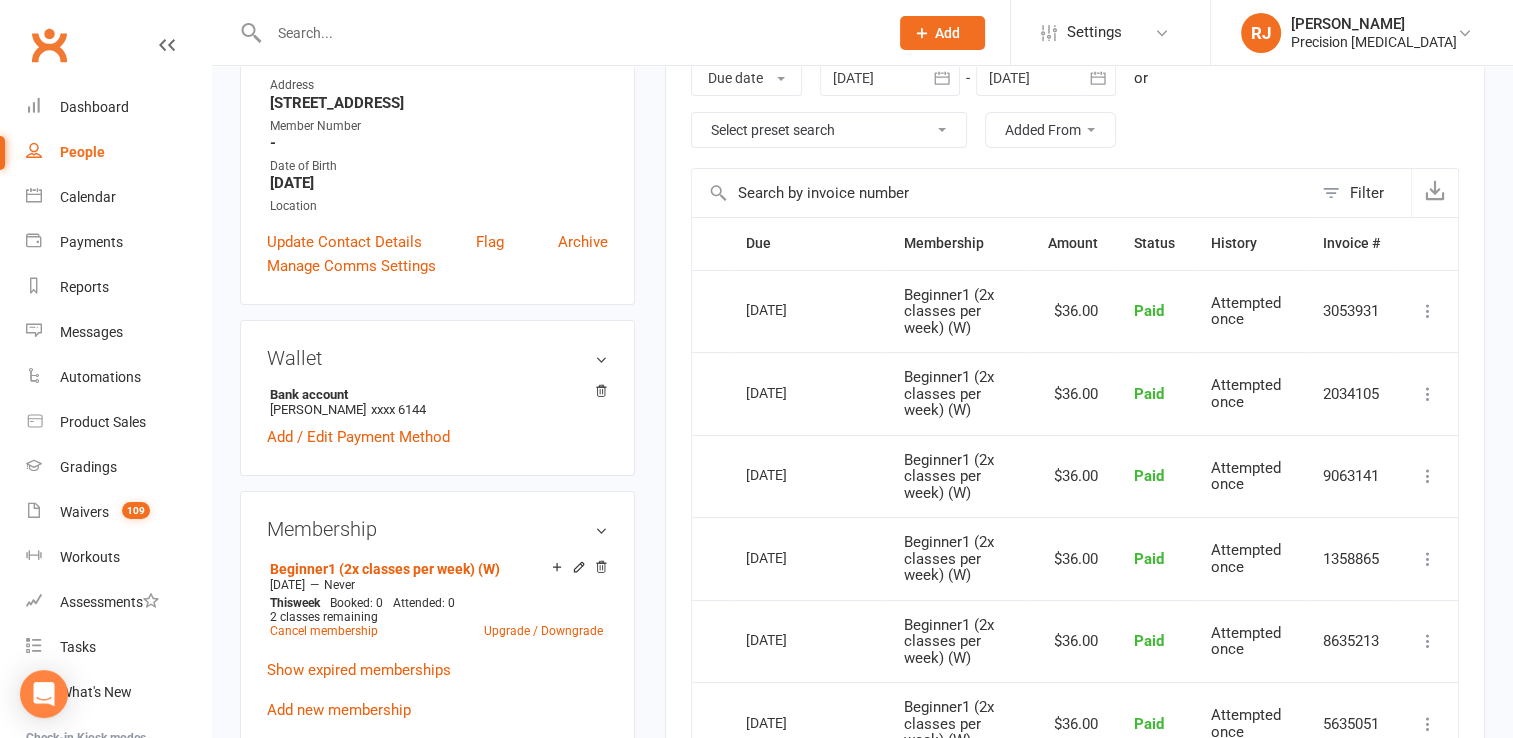 click at bounding box center [1098, 78] 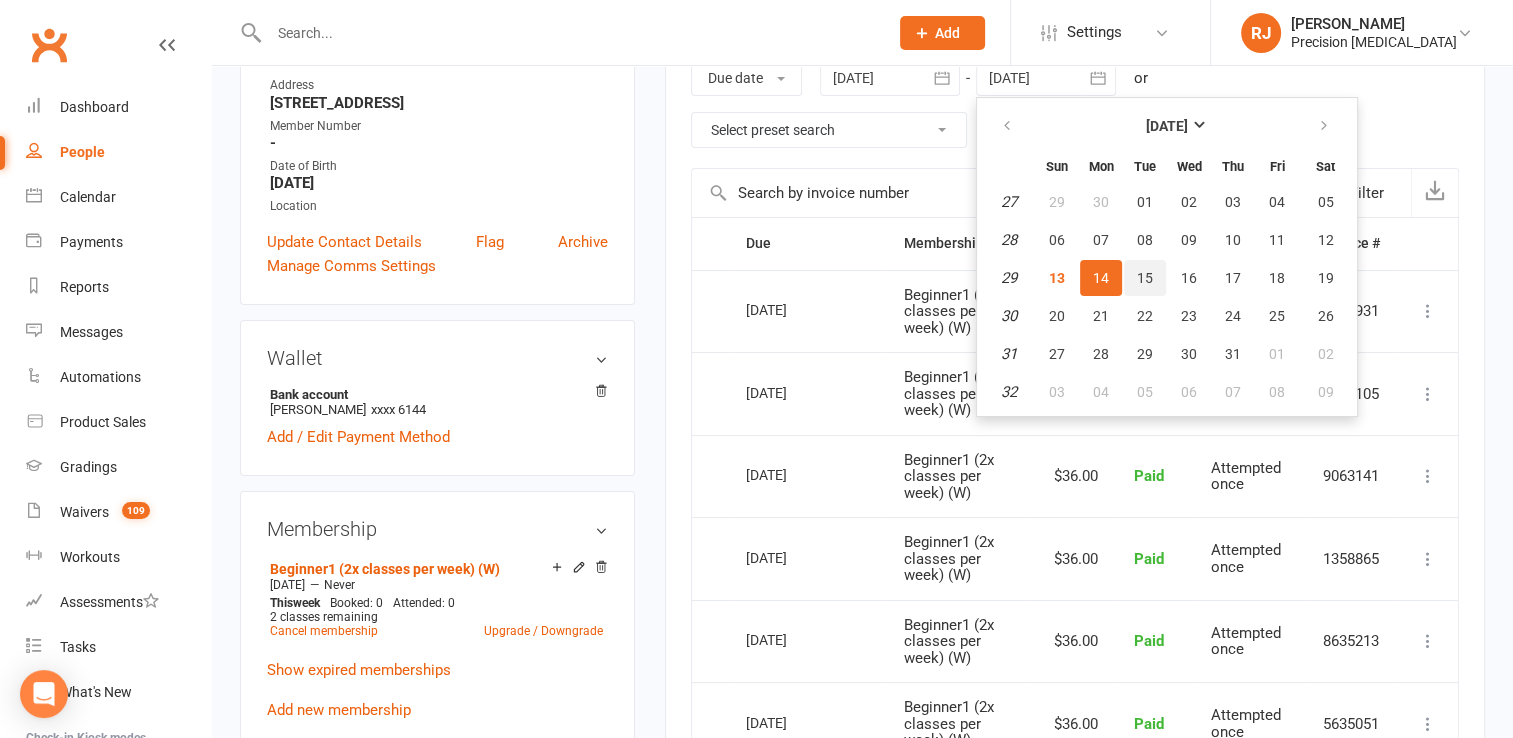 click on "15" at bounding box center (1145, 278) 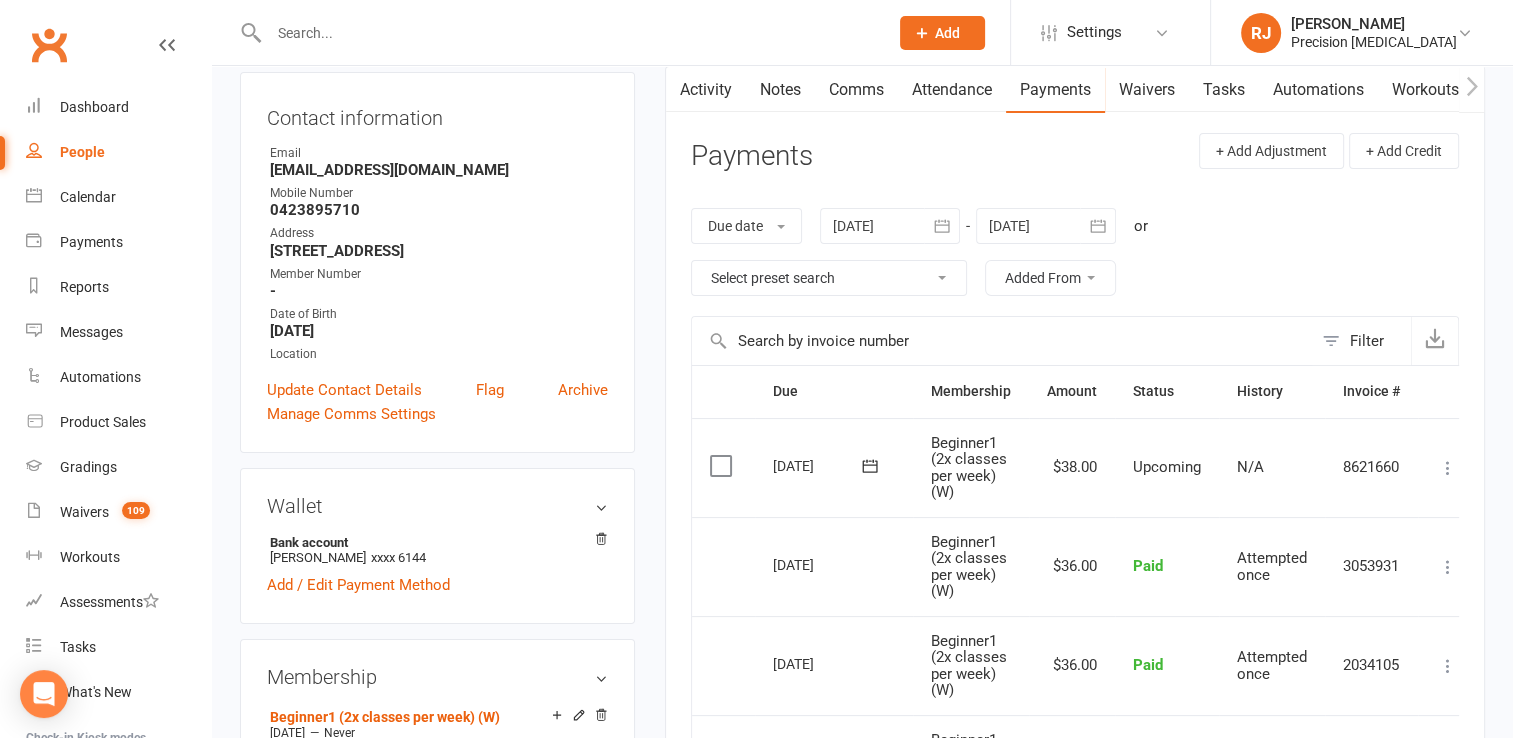 scroll, scrollTop: 200, scrollLeft: 0, axis: vertical 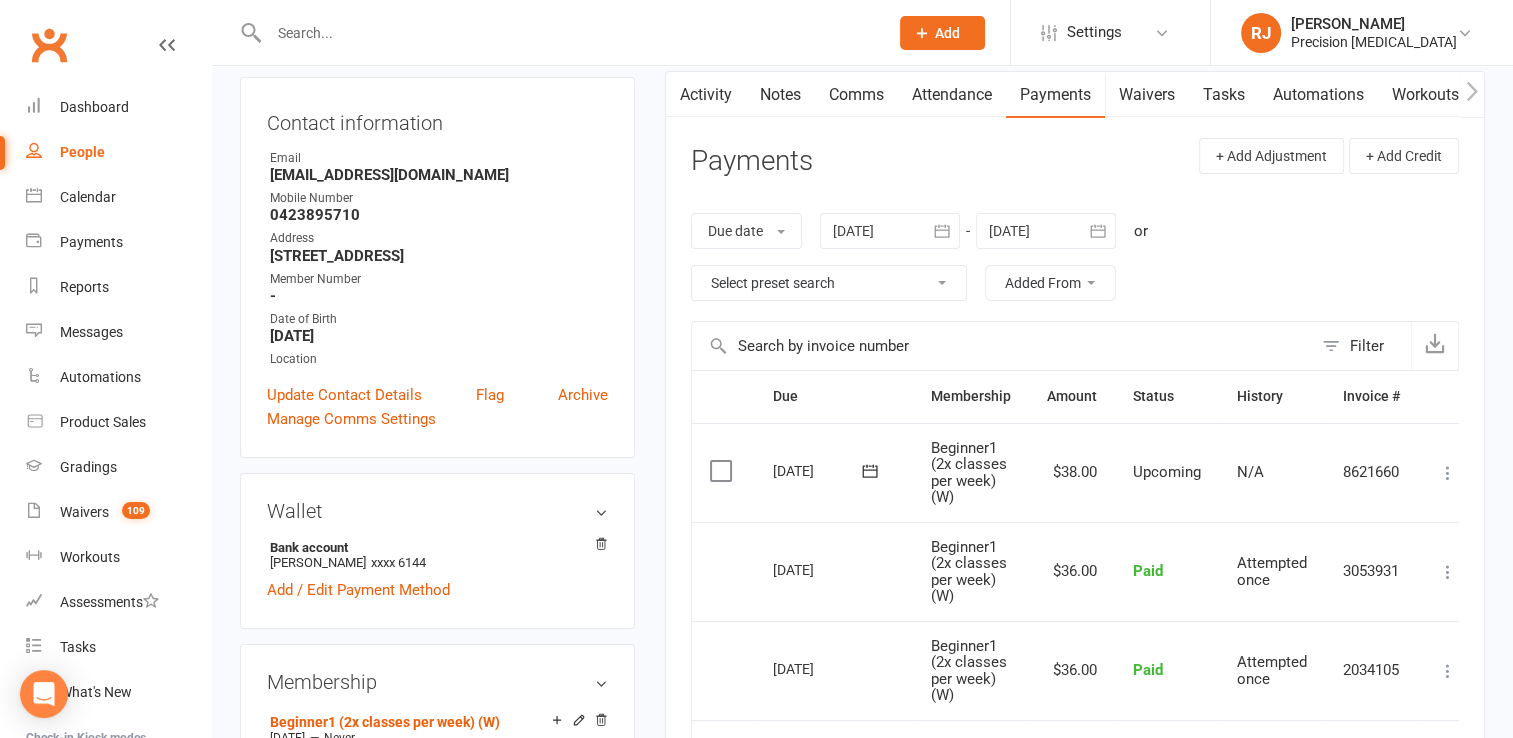 click at bounding box center [1448, 473] 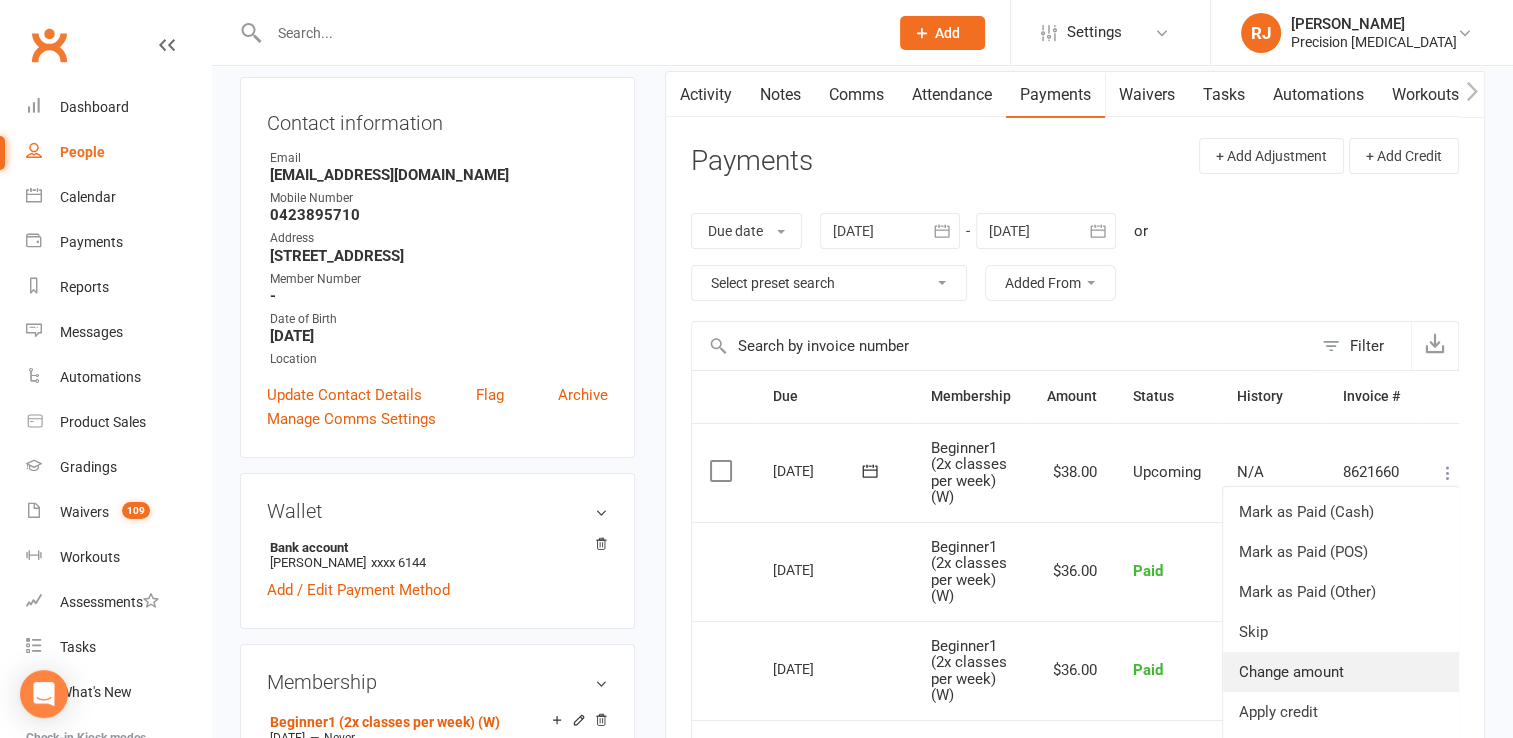 click on "Change amount" at bounding box center [1341, 672] 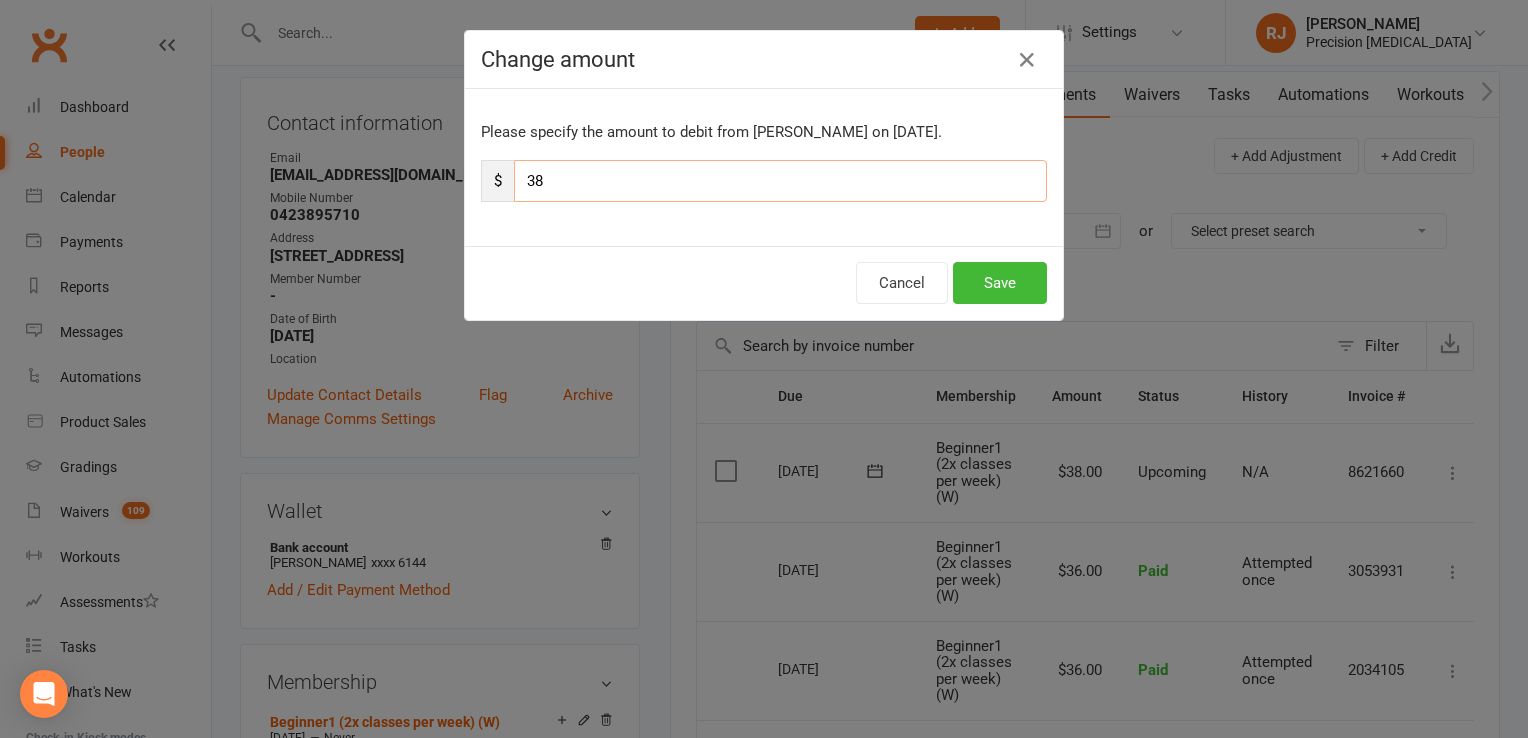 click on "38" at bounding box center [780, 181] 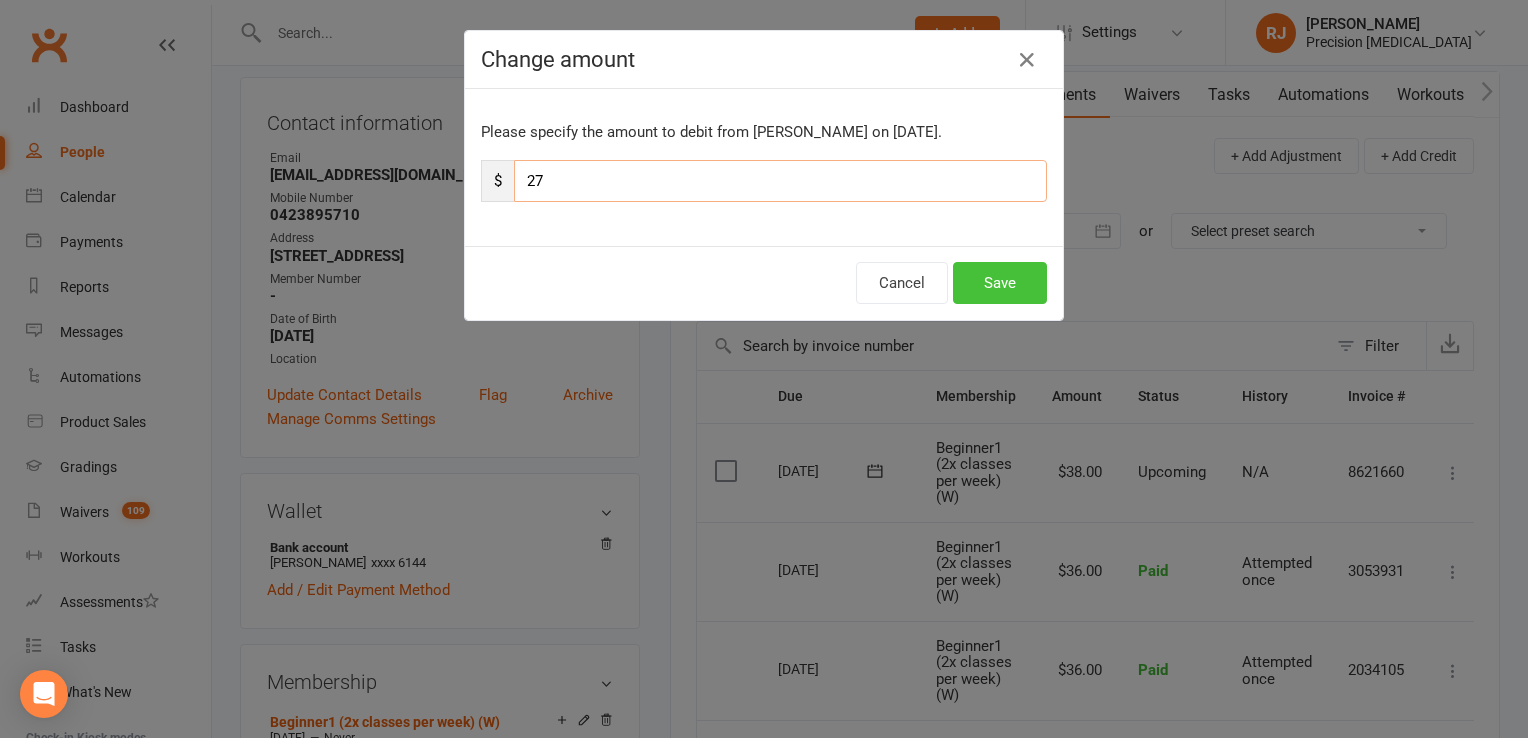 type on "27" 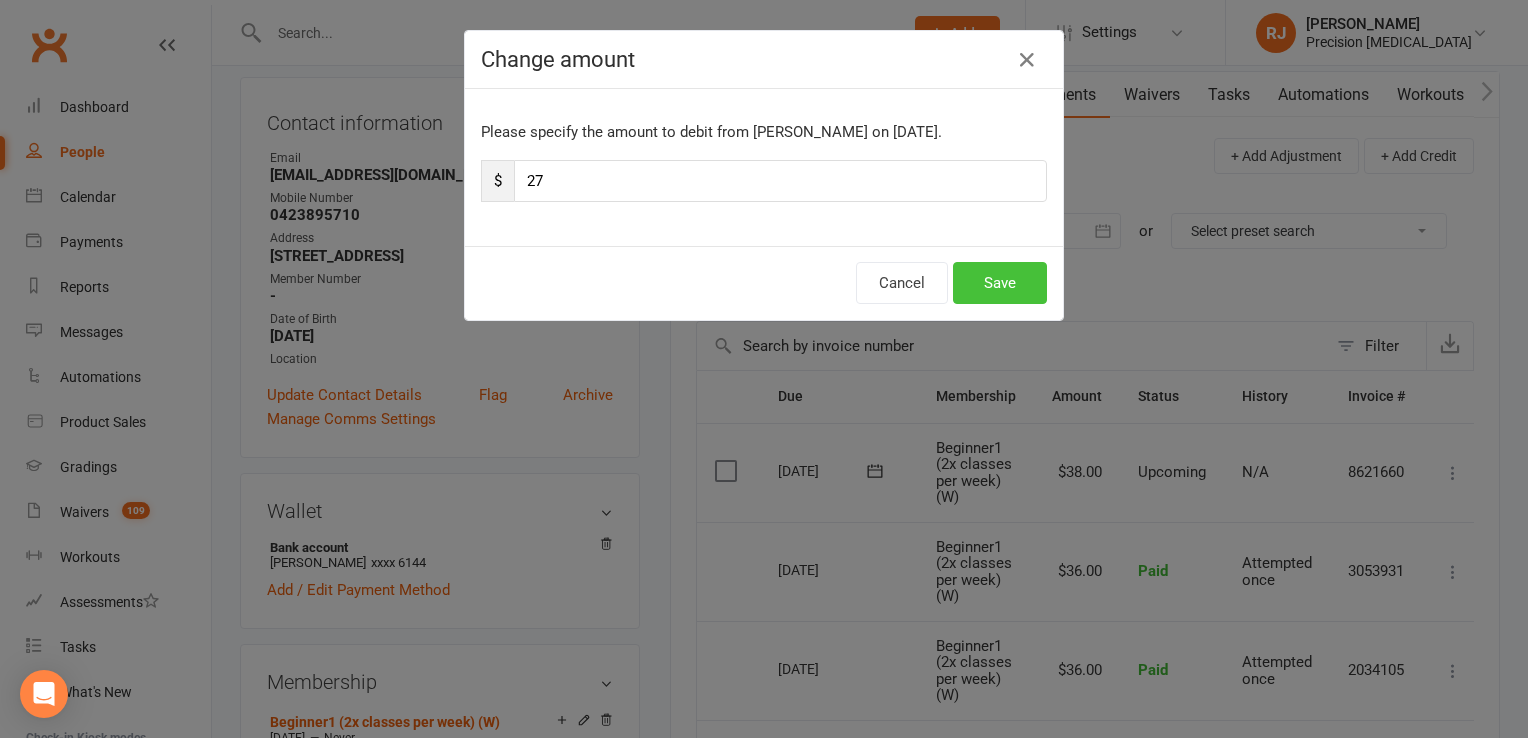 click on "Save" at bounding box center [1000, 283] 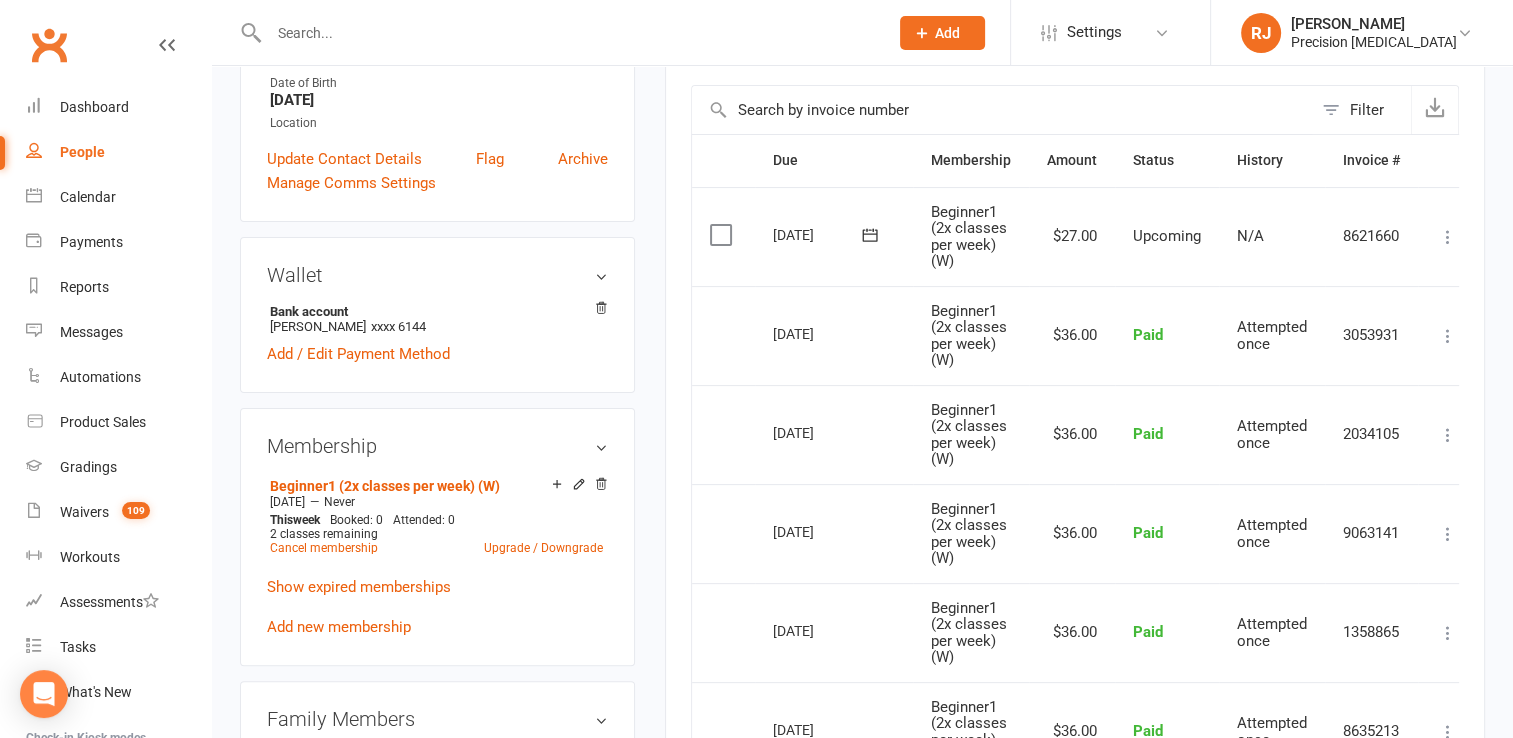 scroll, scrollTop: 441, scrollLeft: 0, axis: vertical 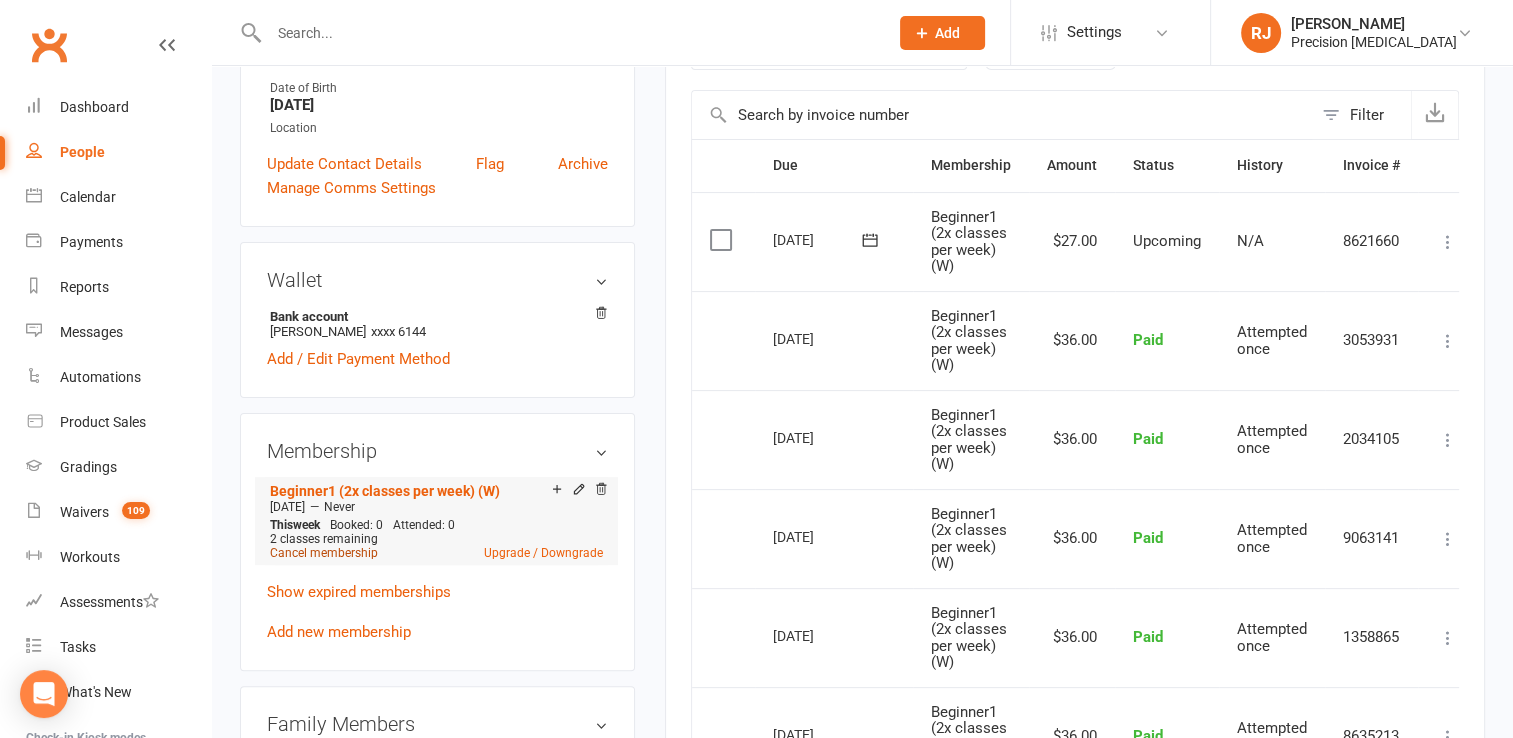 click on "Cancel membership" at bounding box center (324, 553) 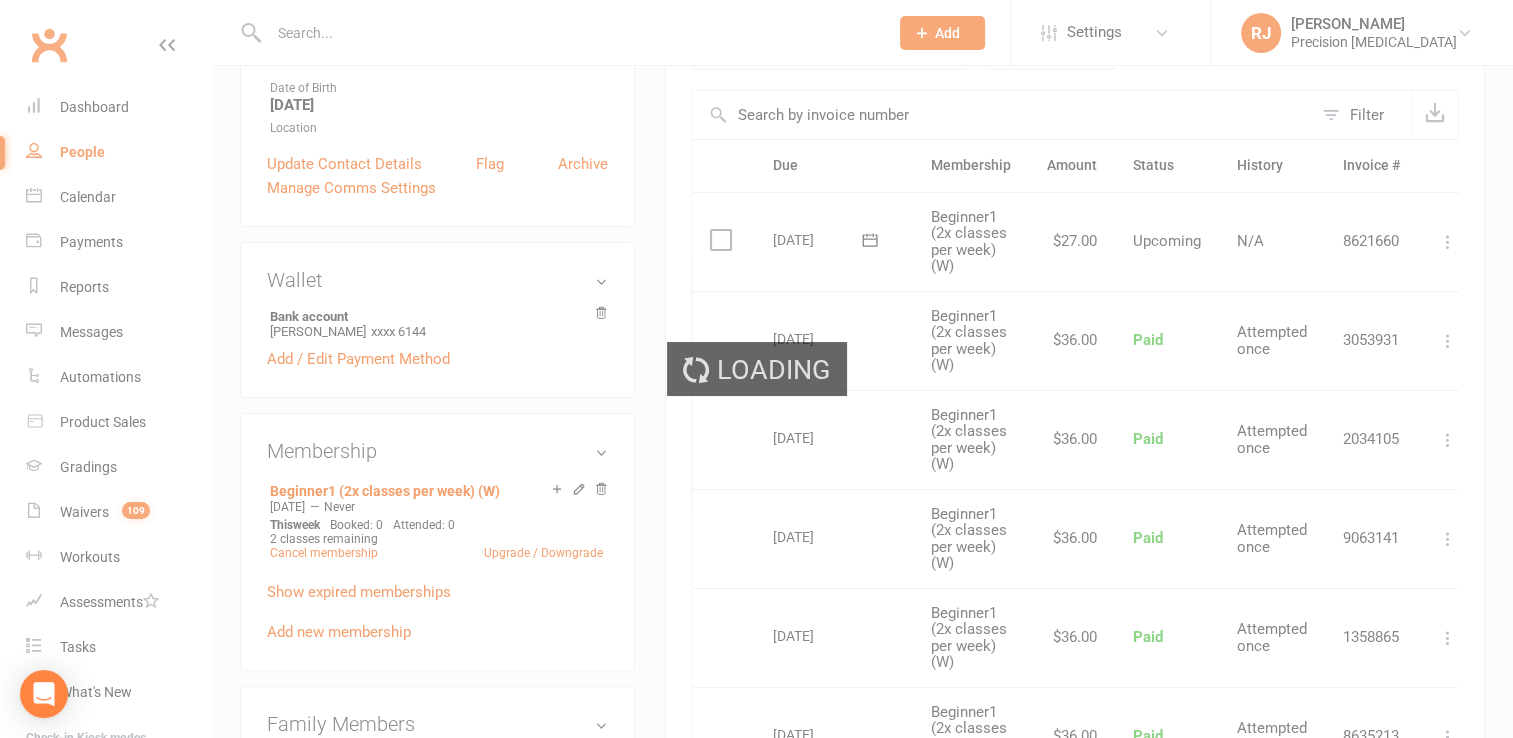 scroll, scrollTop: 0, scrollLeft: 0, axis: both 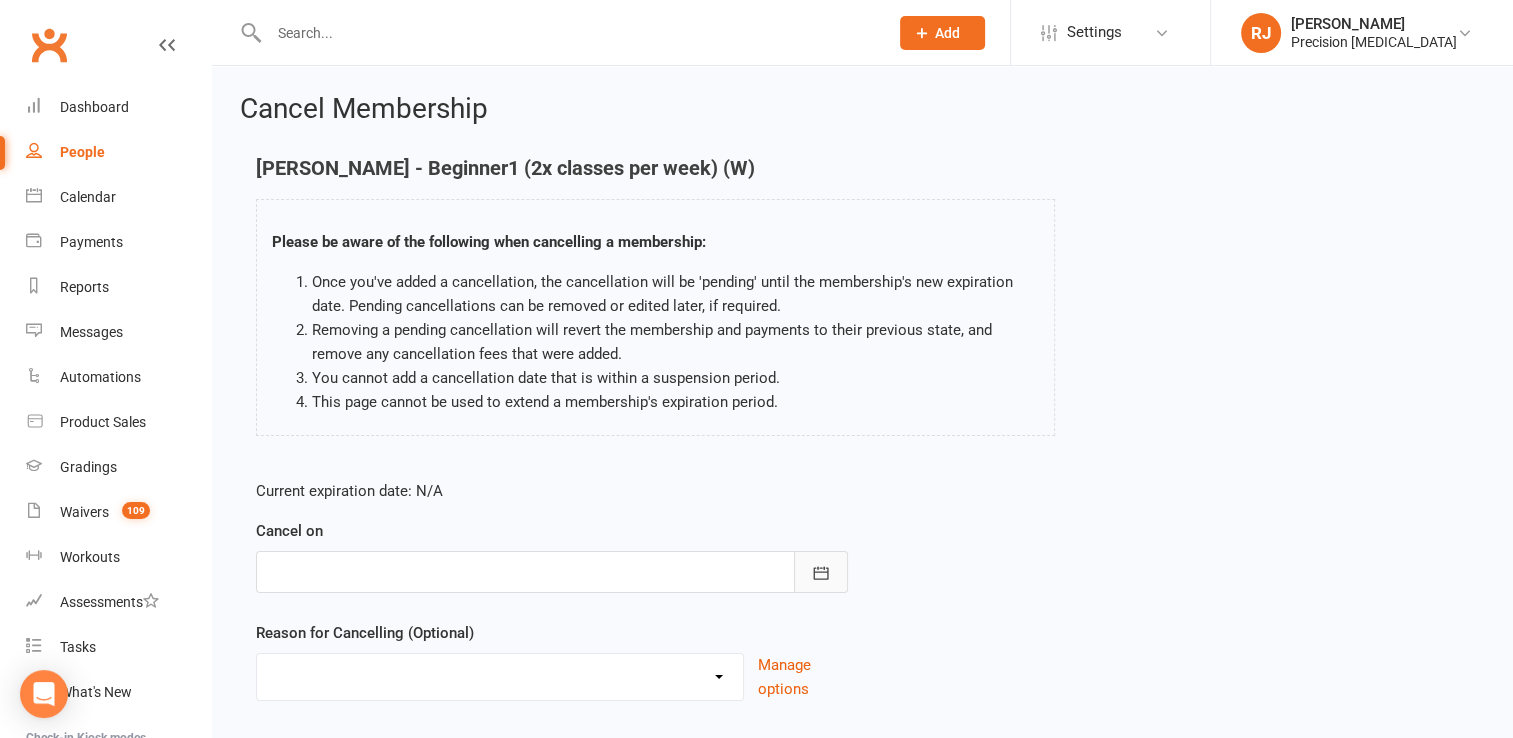 click at bounding box center (821, 572) 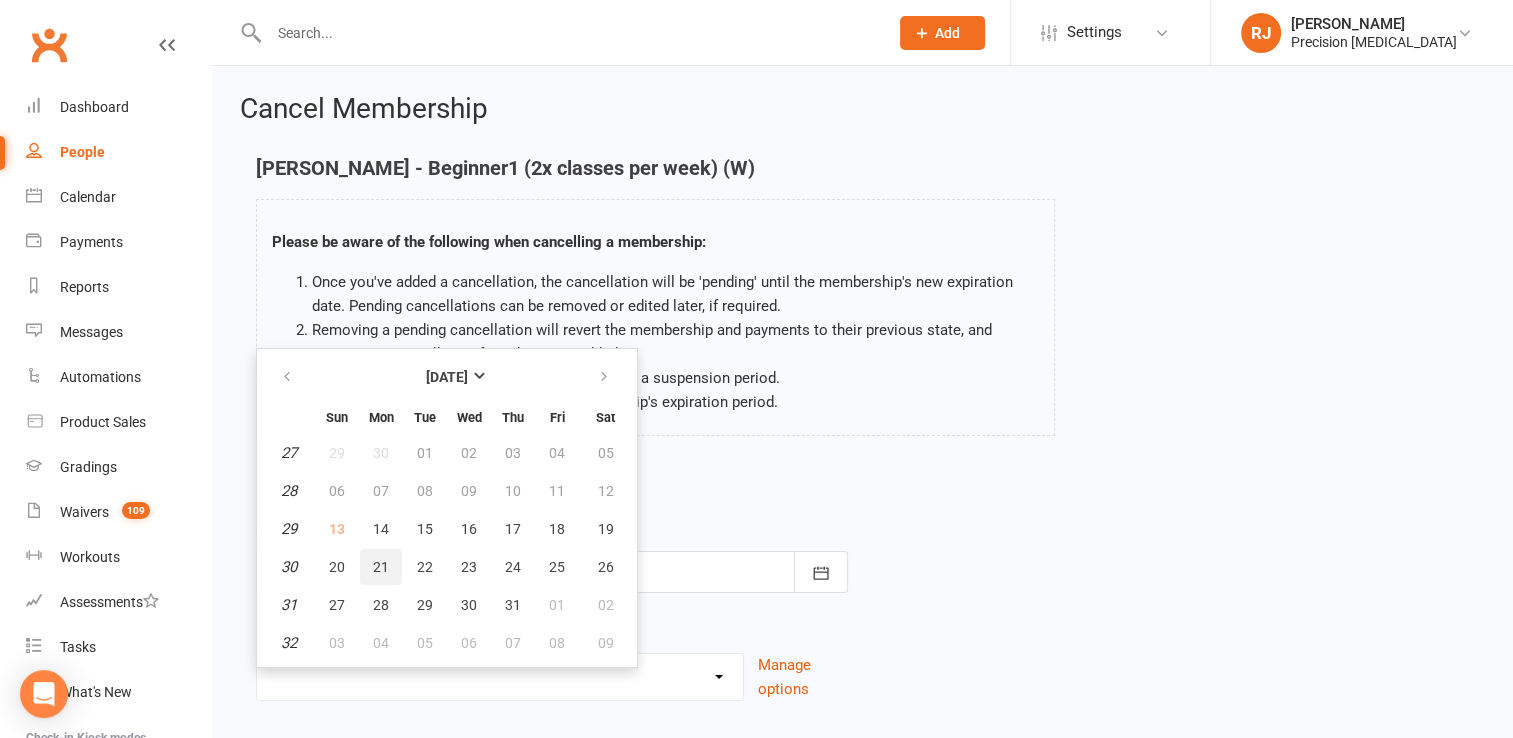 click on "21" at bounding box center [381, 567] 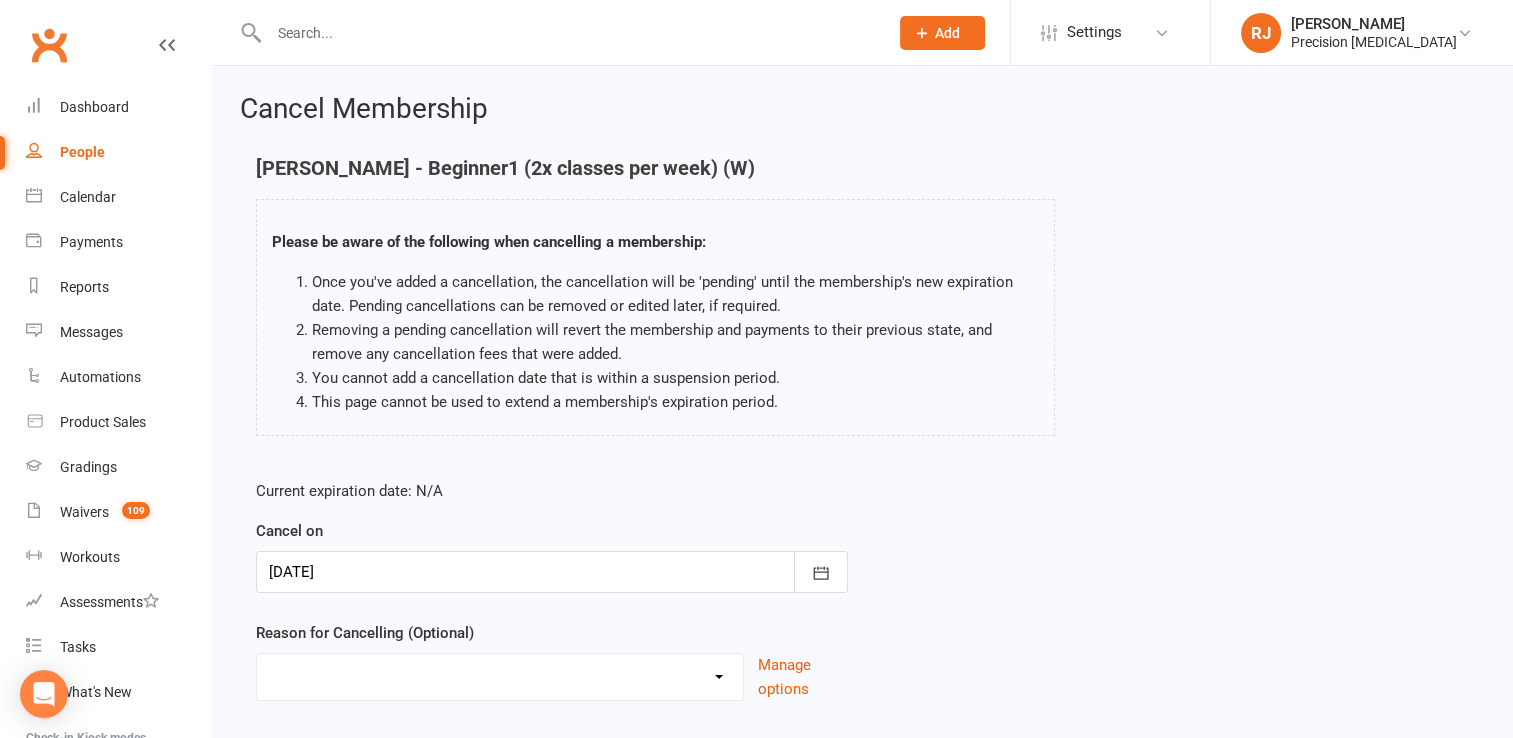 click on "Current expiration date: N/A Cancel on [DATE]
[DATE]
Sun Mon Tue Wed Thu Fri Sat
27
29
30
01
02
03
04
05
28
06
07
08
09
10
11
12
29
13
14
15
16
17
18
19
30
20
21
22
23
24
25
26
31
27
28
29
30
31
01
02" at bounding box center [552, 590] 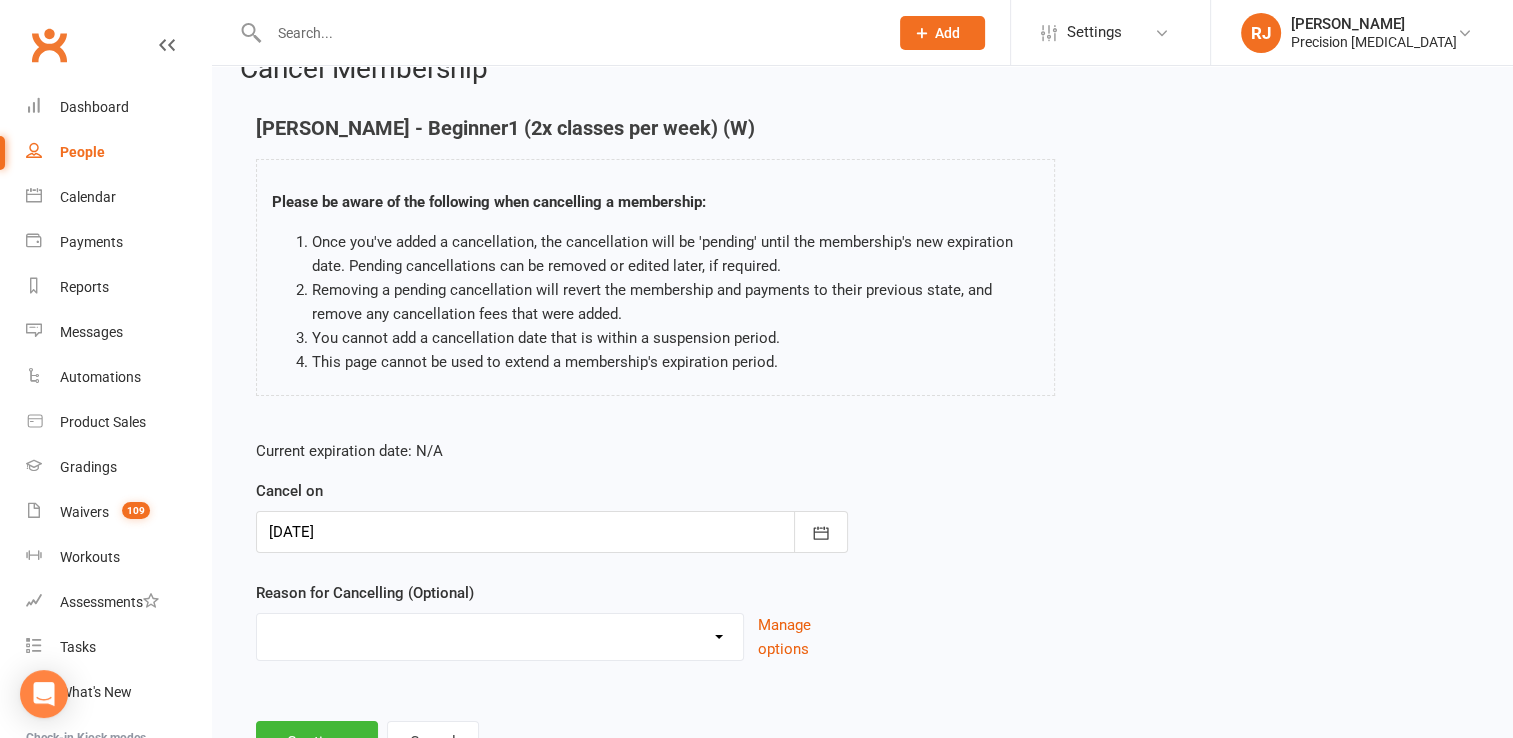 scroll, scrollTop: 124, scrollLeft: 0, axis: vertical 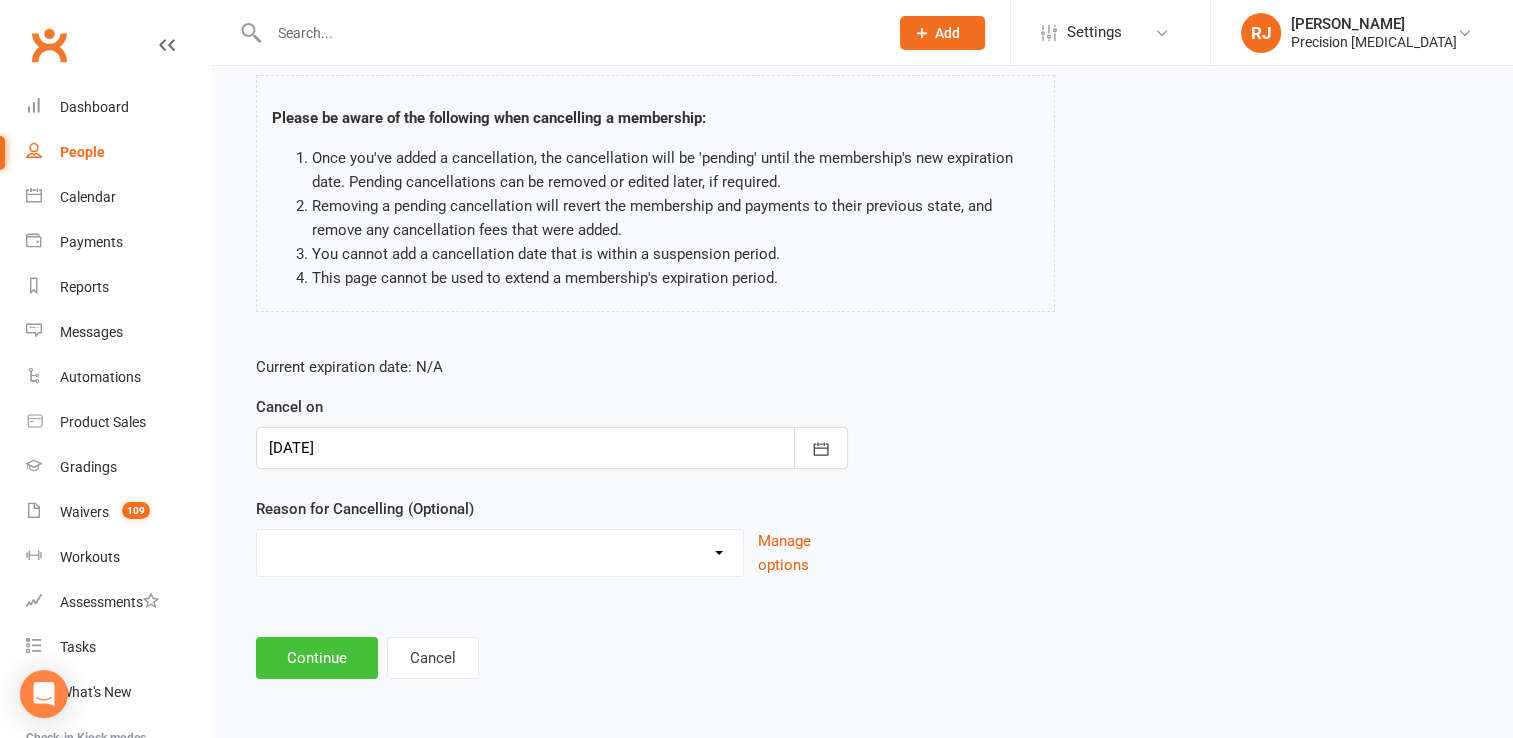 click on "Continue" at bounding box center [317, 658] 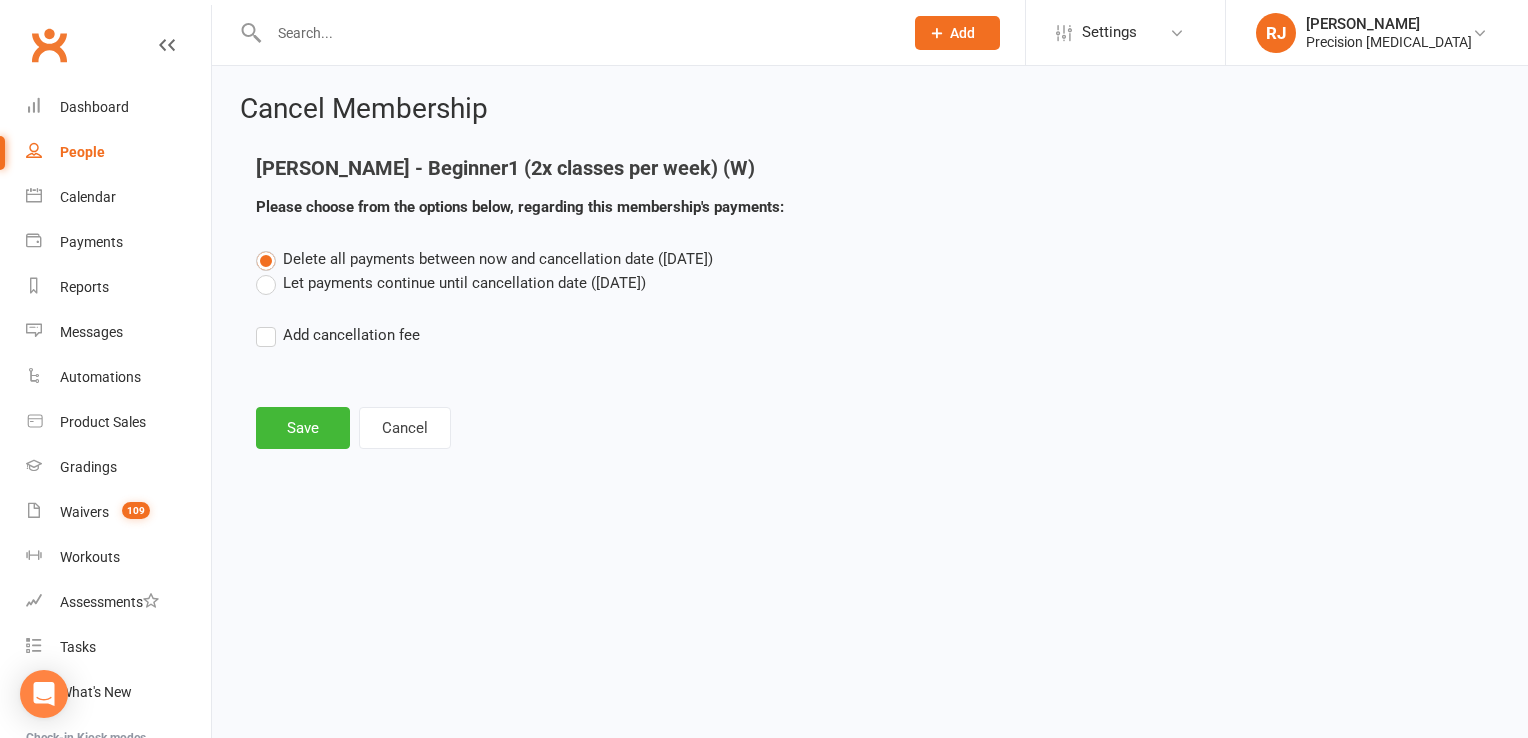 click on "Let payments continue until cancellation date ([DATE])" at bounding box center [451, 283] 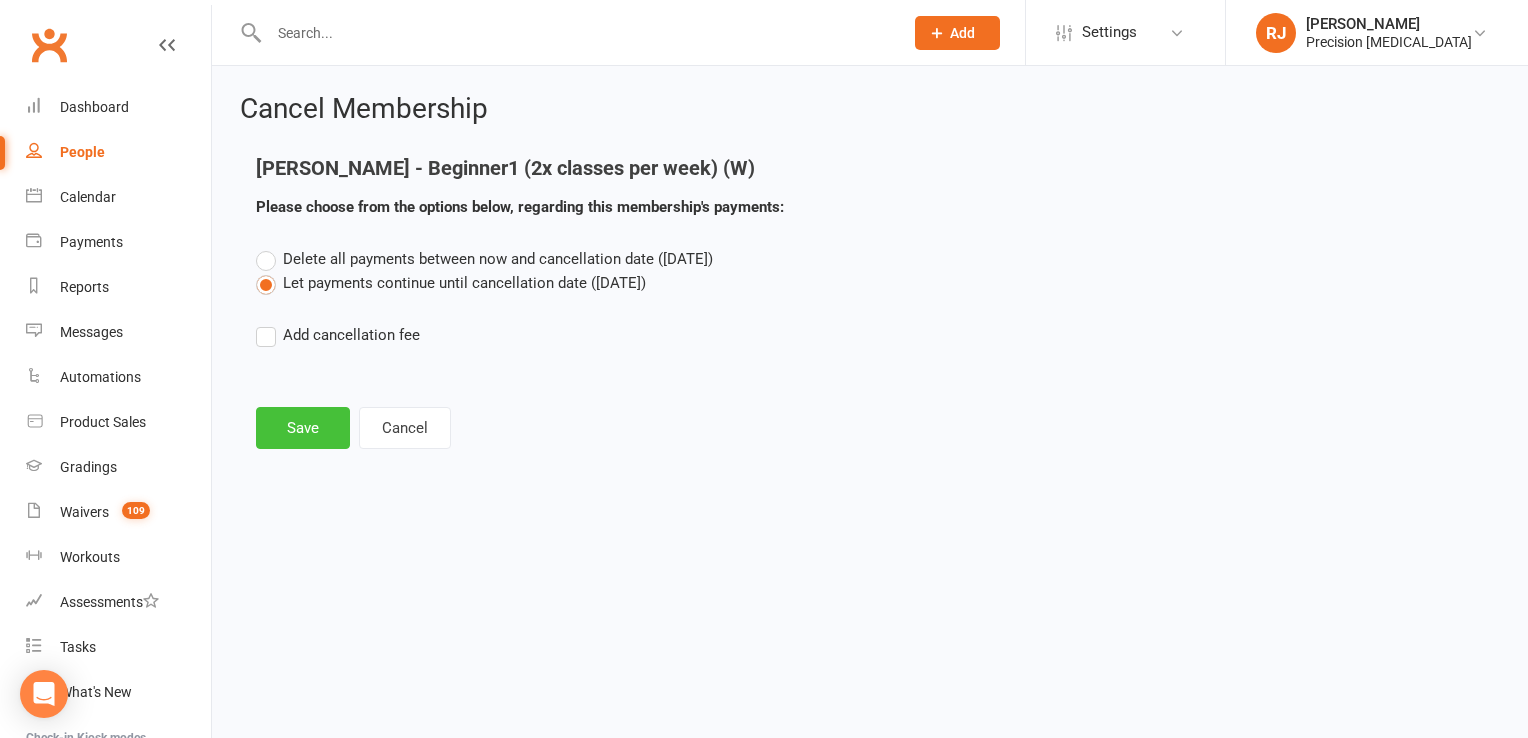 click on "Save" at bounding box center (303, 428) 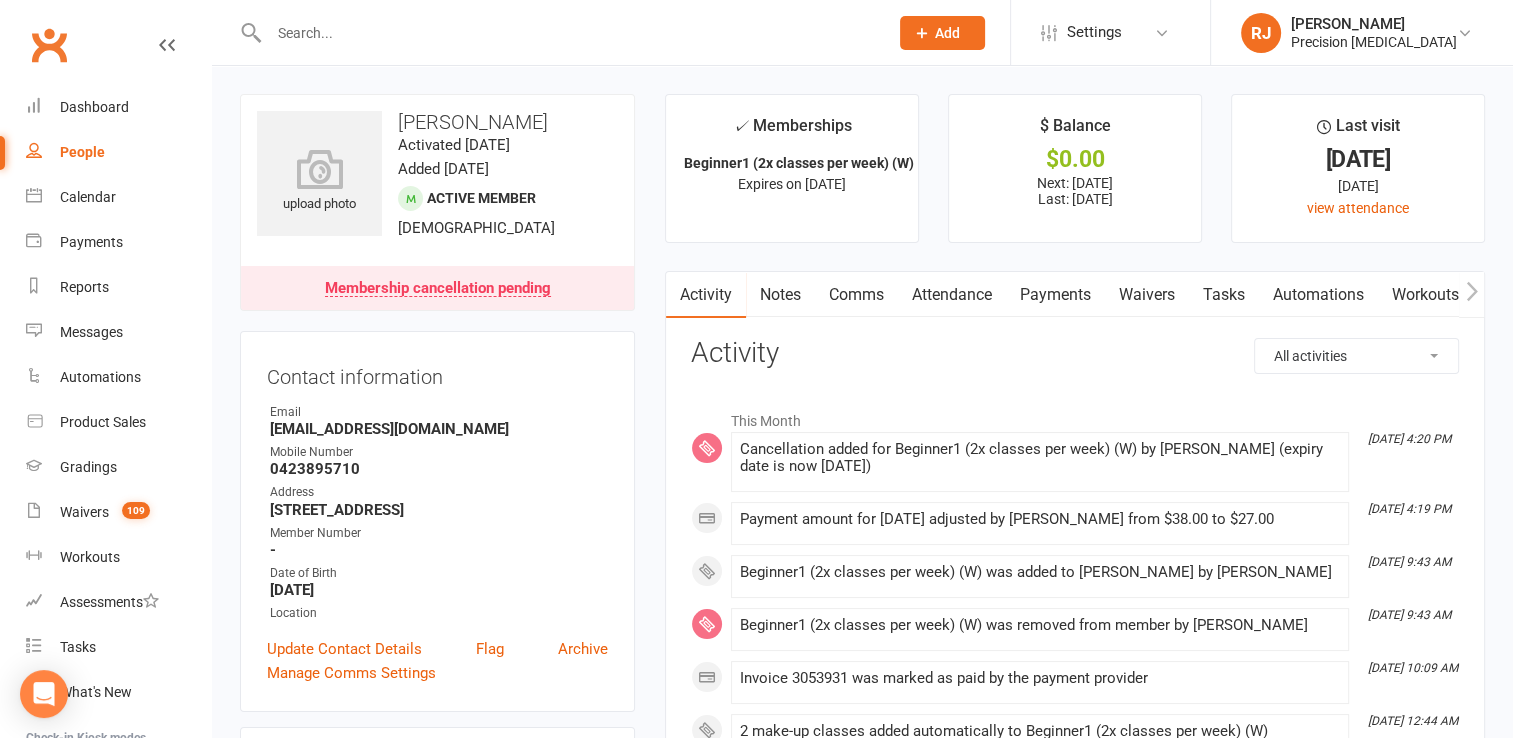 click on "Notes" at bounding box center [780, 295] 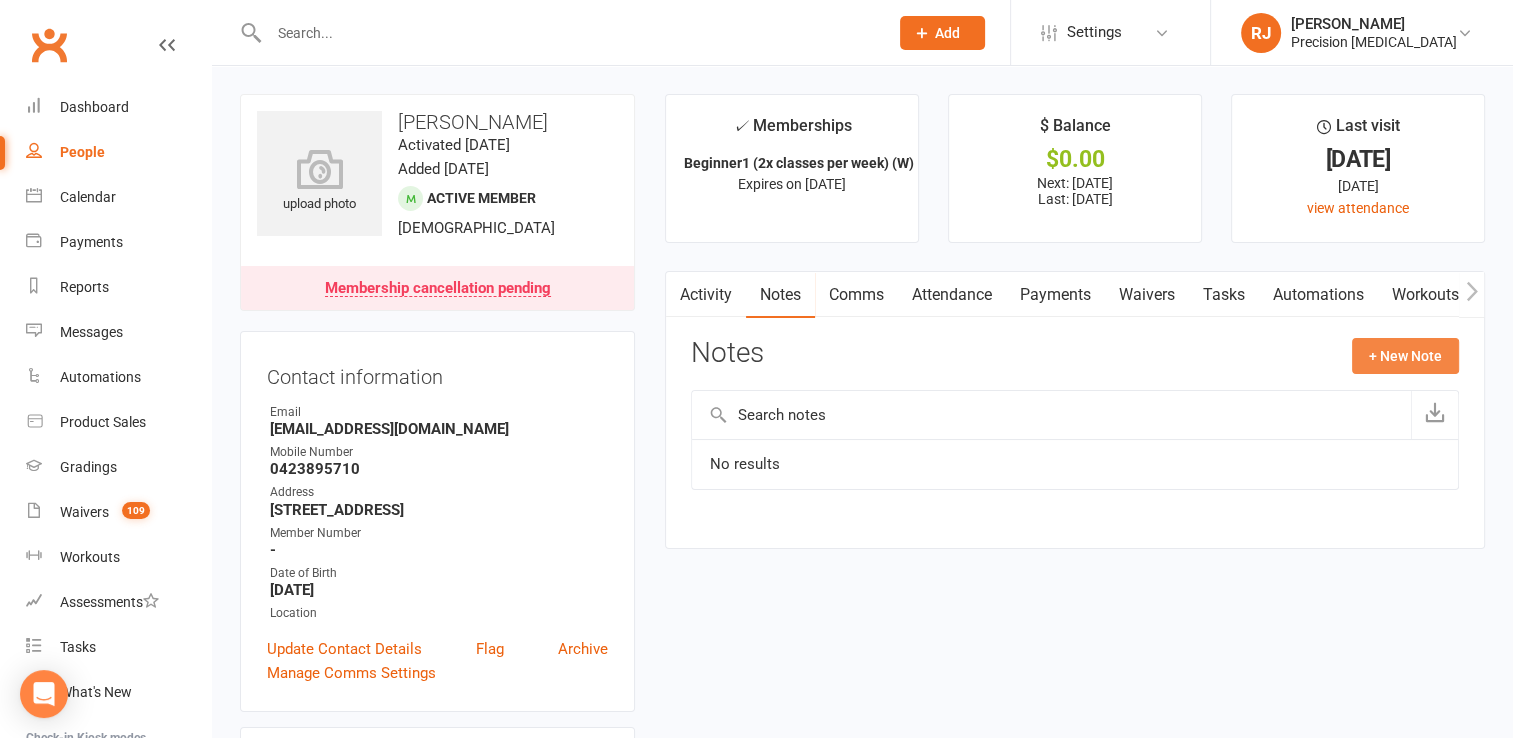 click on "+ New Note" at bounding box center (1405, 356) 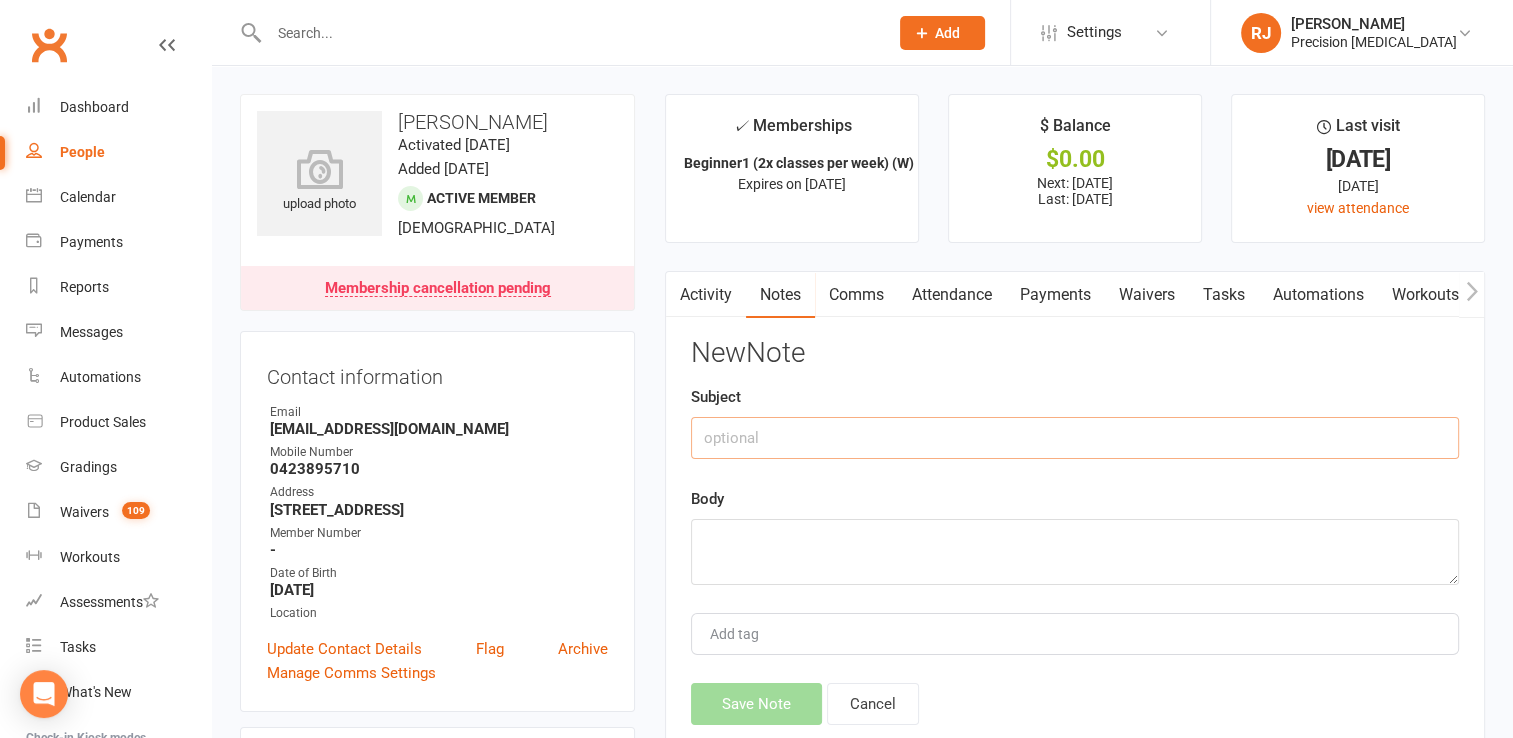 click at bounding box center (1075, 438) 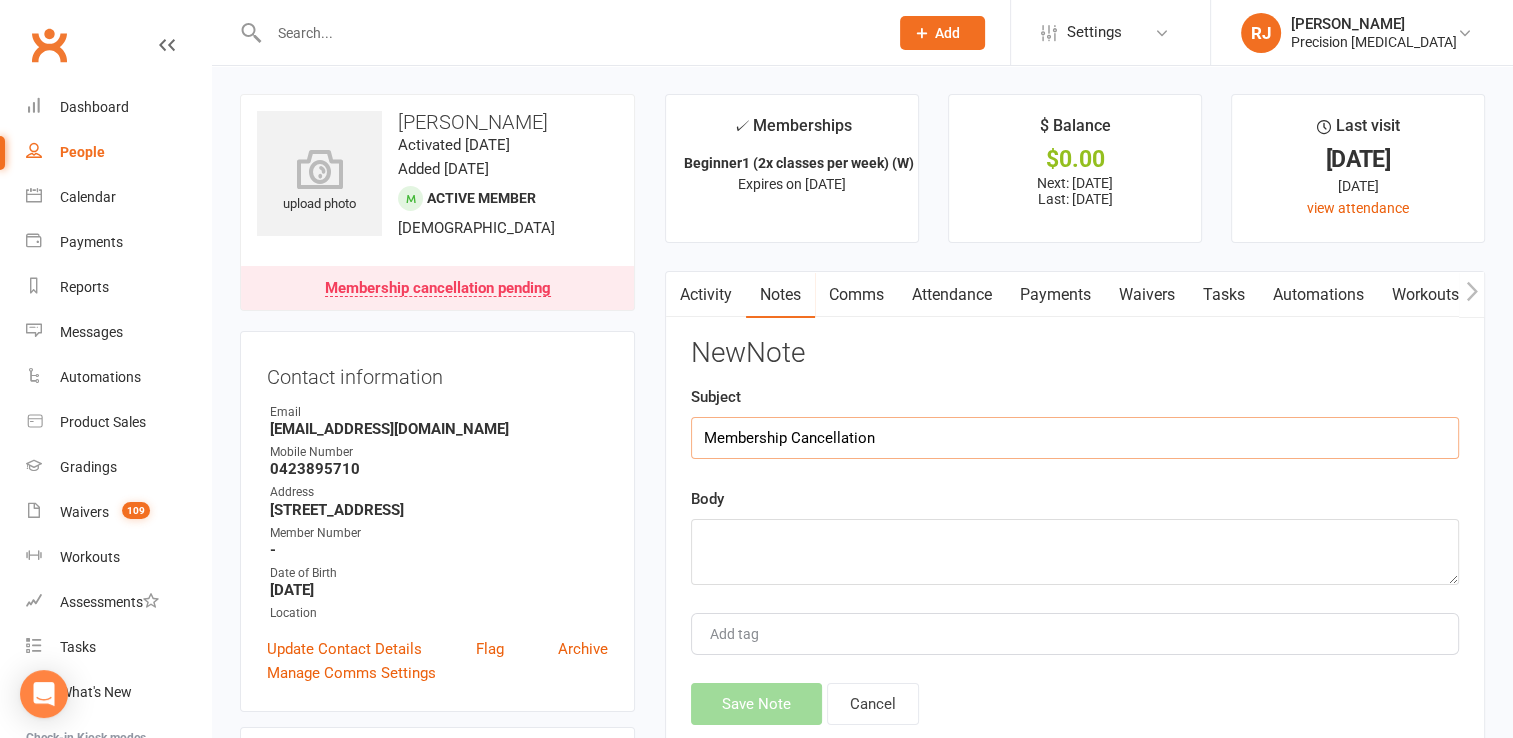 type on "Membership Cancellation" 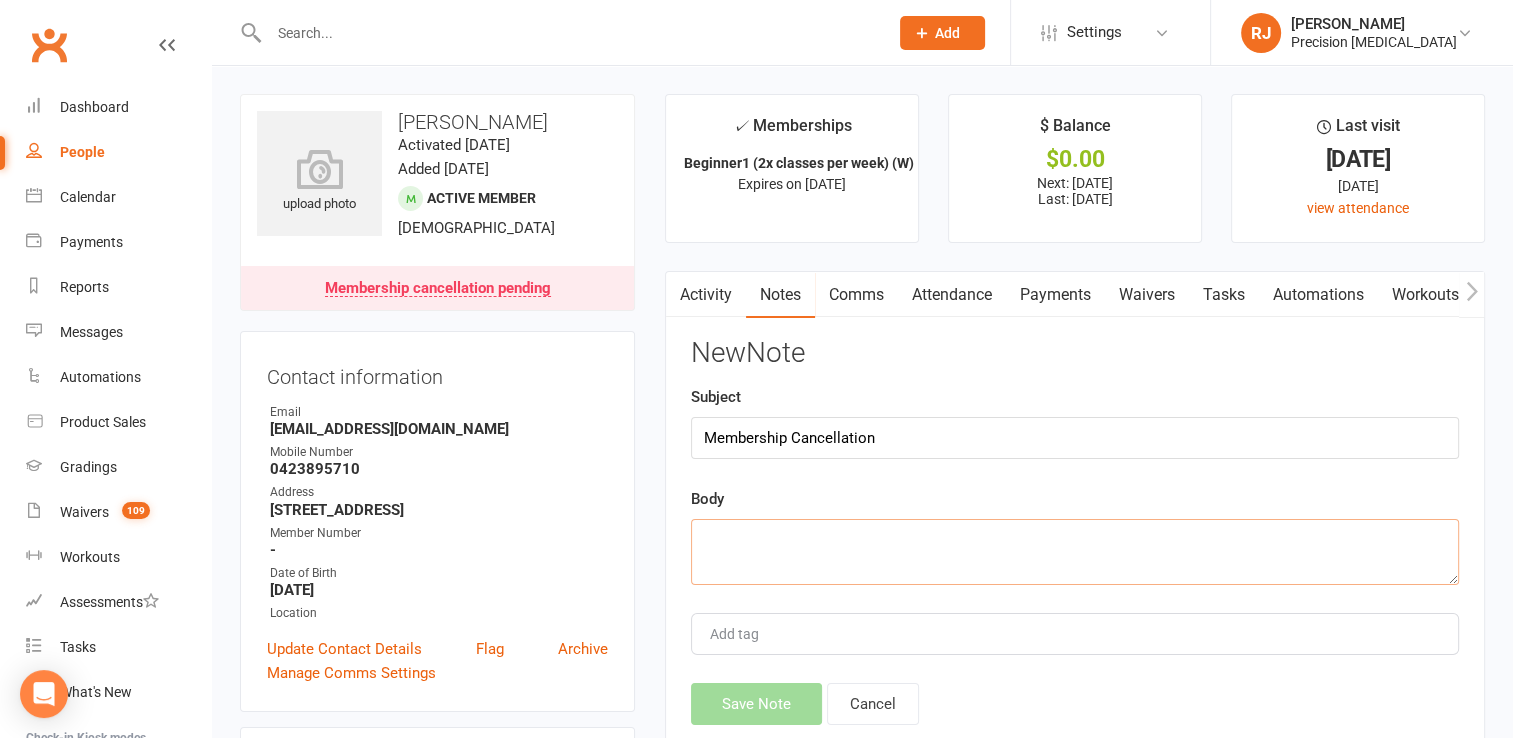 click at bounding box center (1075, 552) 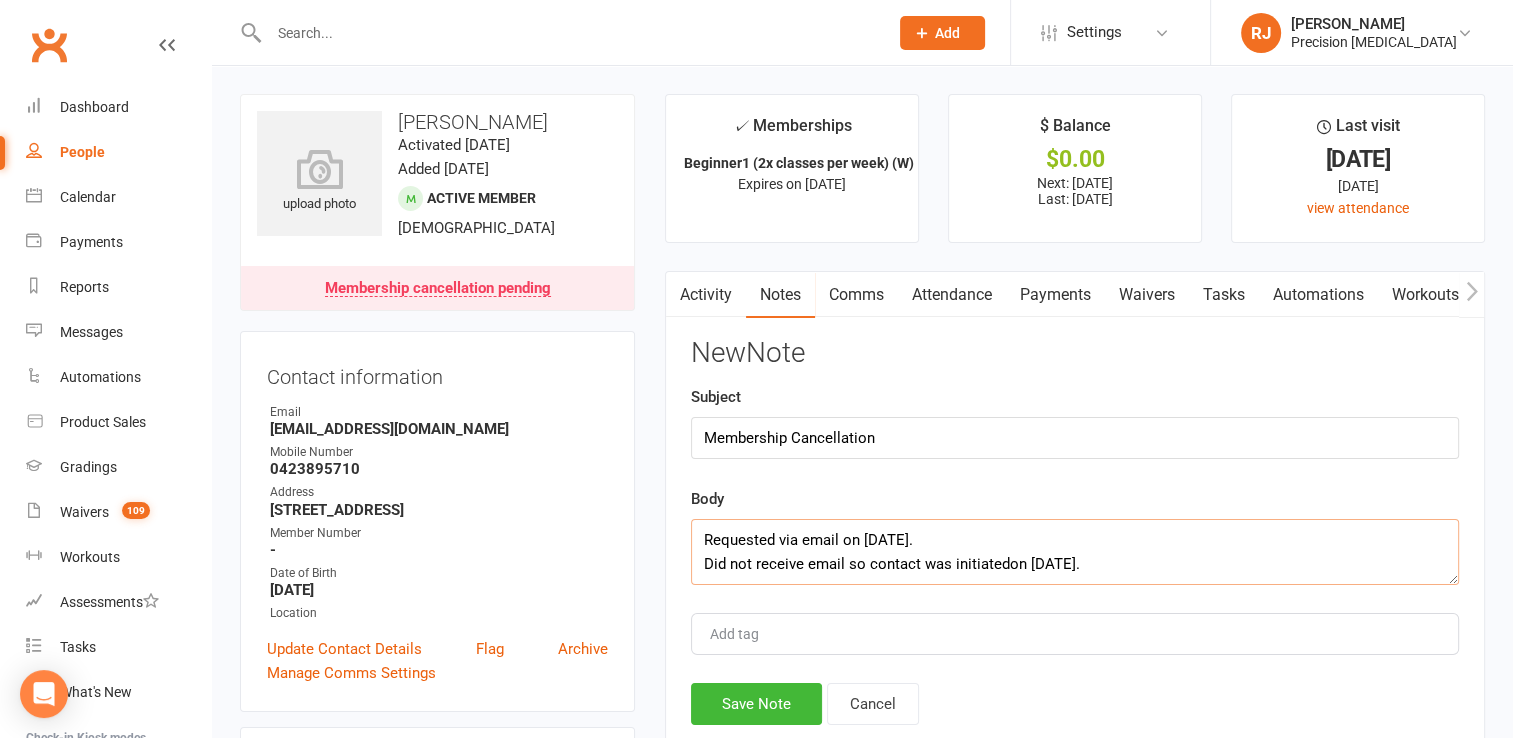 scroll, scrollTop: 13, scrollLeft: 0, axis: vertical 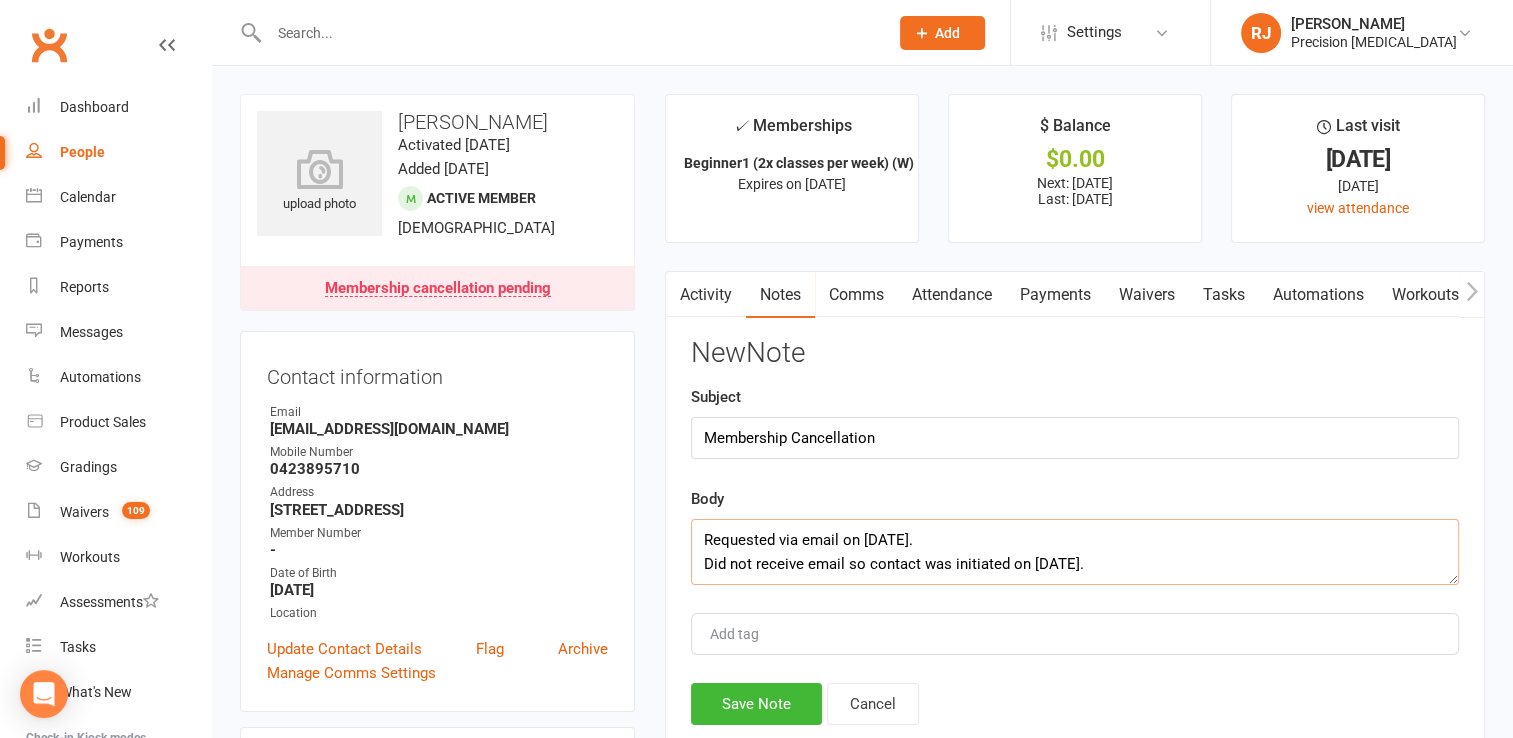 click on "Requested via email on [DATE].
Did not receive email so contact was initiated on [DATE]." at bounding box center [1075, 552] 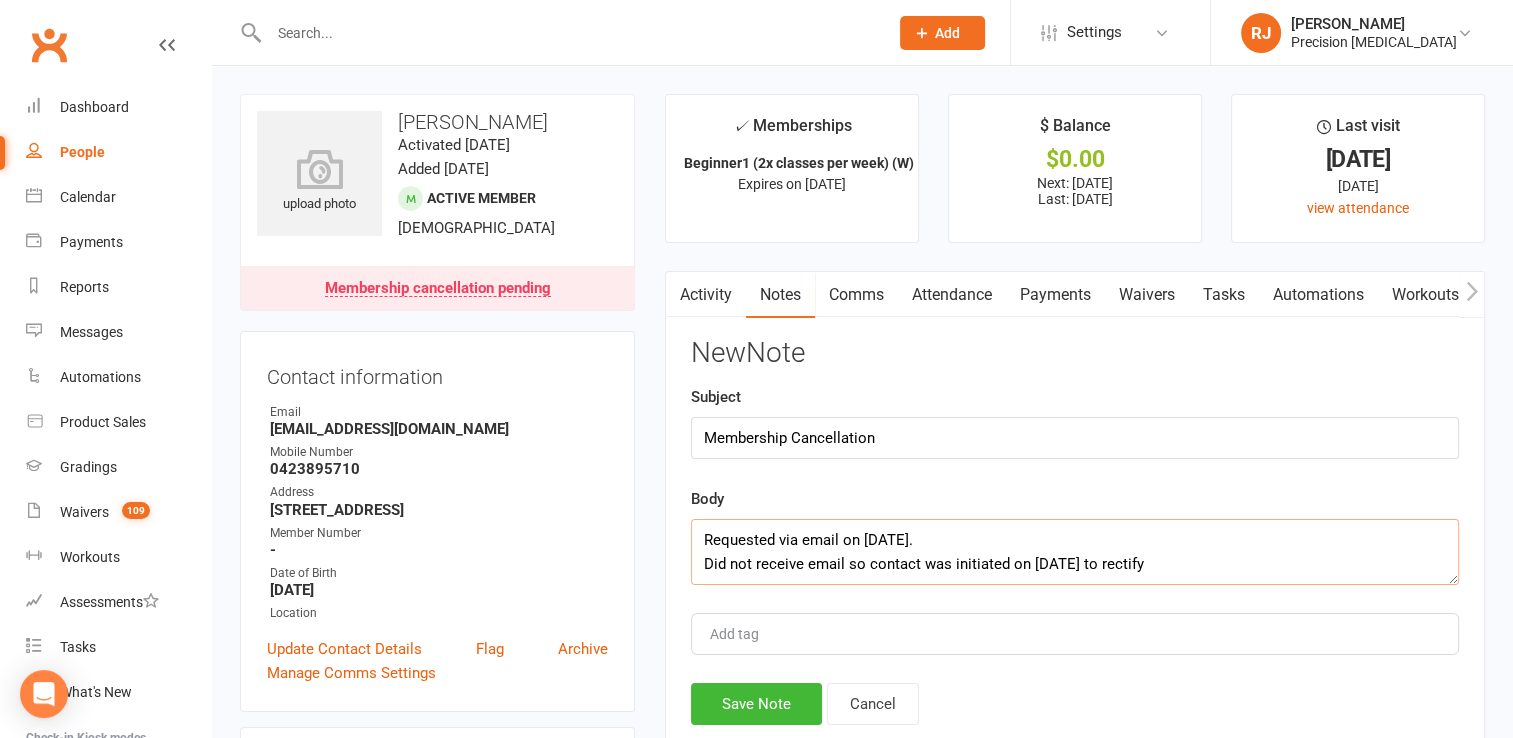 click on "Requested via email on [DATE].
Did not receive email so contact was initiated on [DATE] to rectify" at bounding box center (1075, 552) 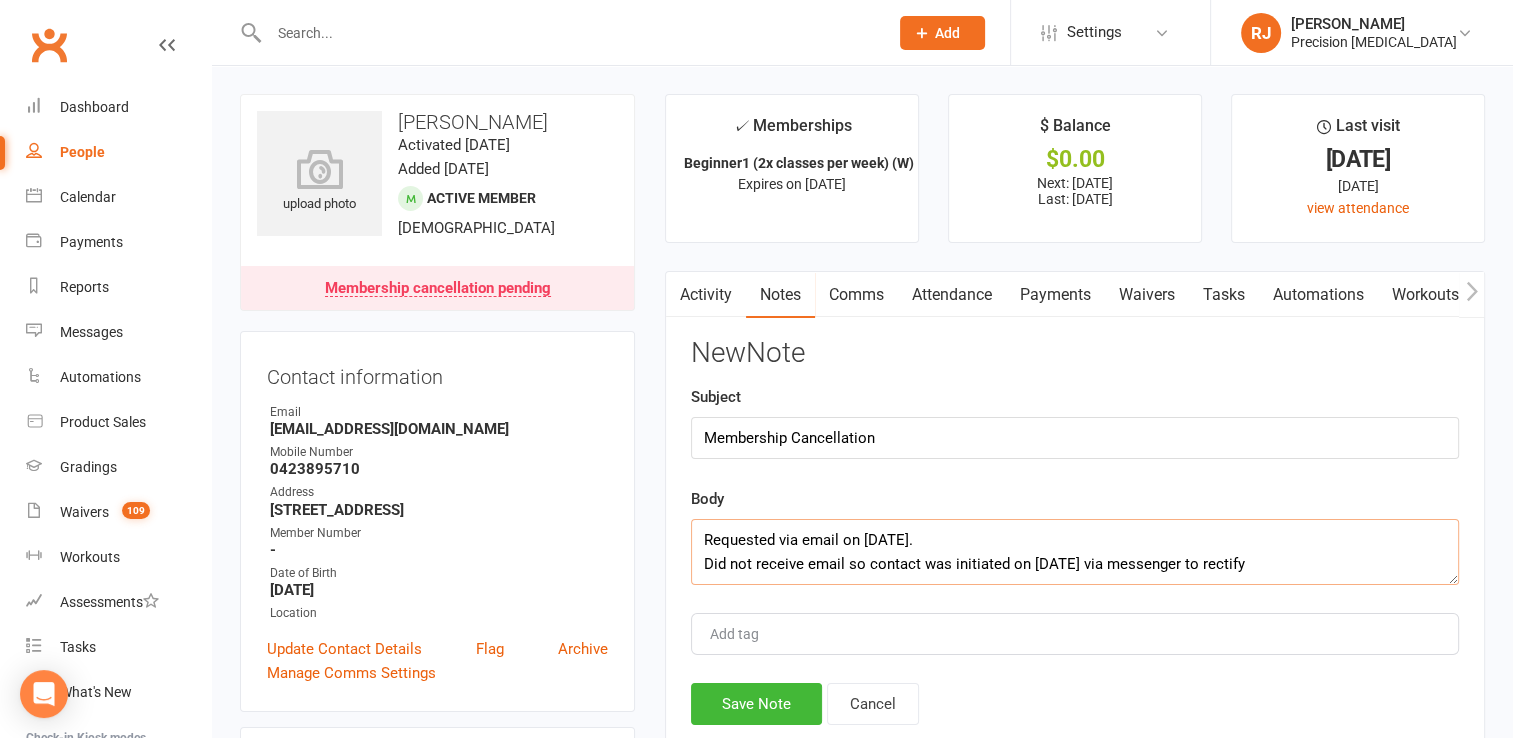 click on "Requested via email on [DATE].
Did not receive email so contact was initiated on [DATE] via messenger to rectify" at bounding box center [1075, 552] 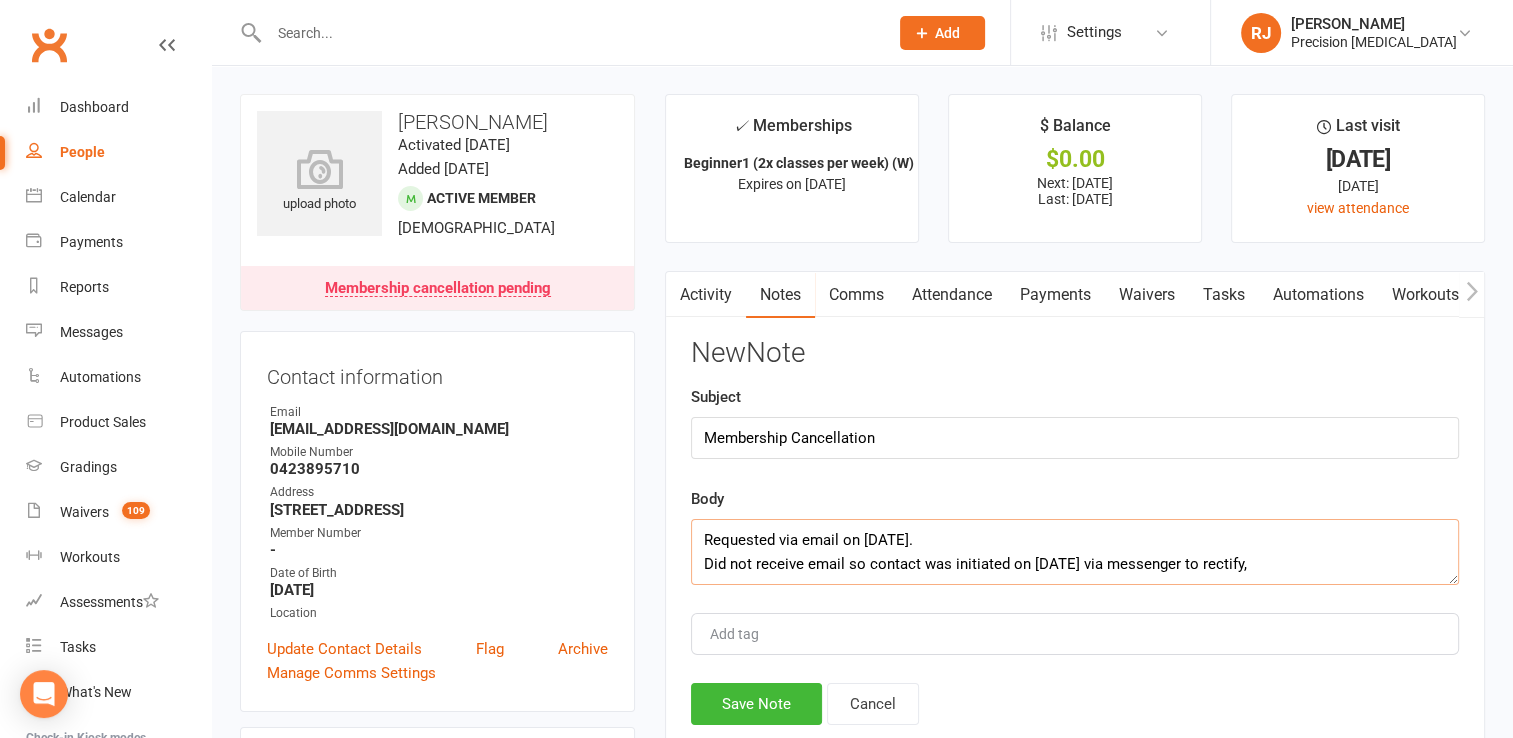 scroll, scrollTop: 13, scrollLeft: 0, axis: vertical 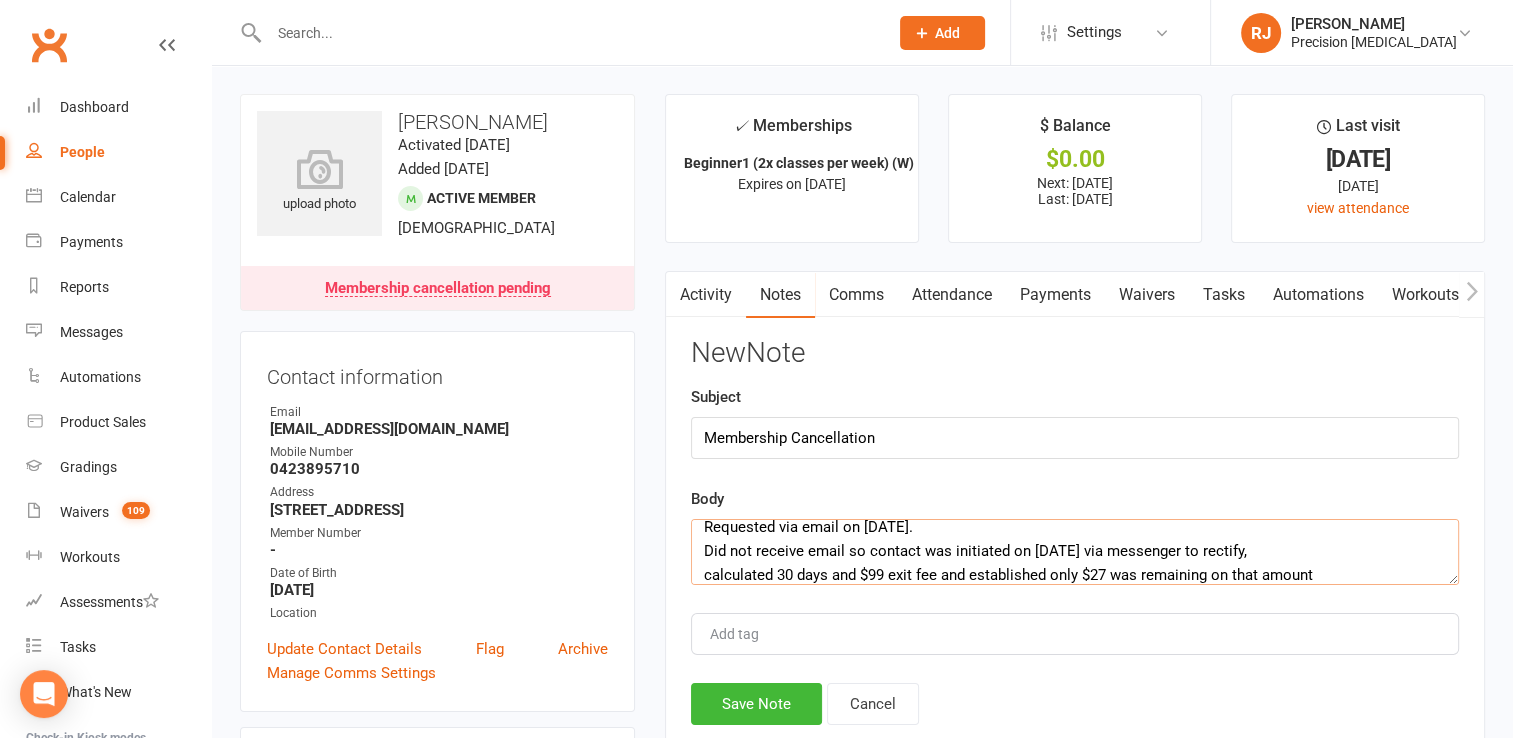 click on "Requested via email on [DATE].
Did not receive email so contact was initiated on [DATE] via messenger to rectify,
calculated 30 days and $99 exit fee and established only $27 was remaining on that amount" at bounding box center (1075, 552) 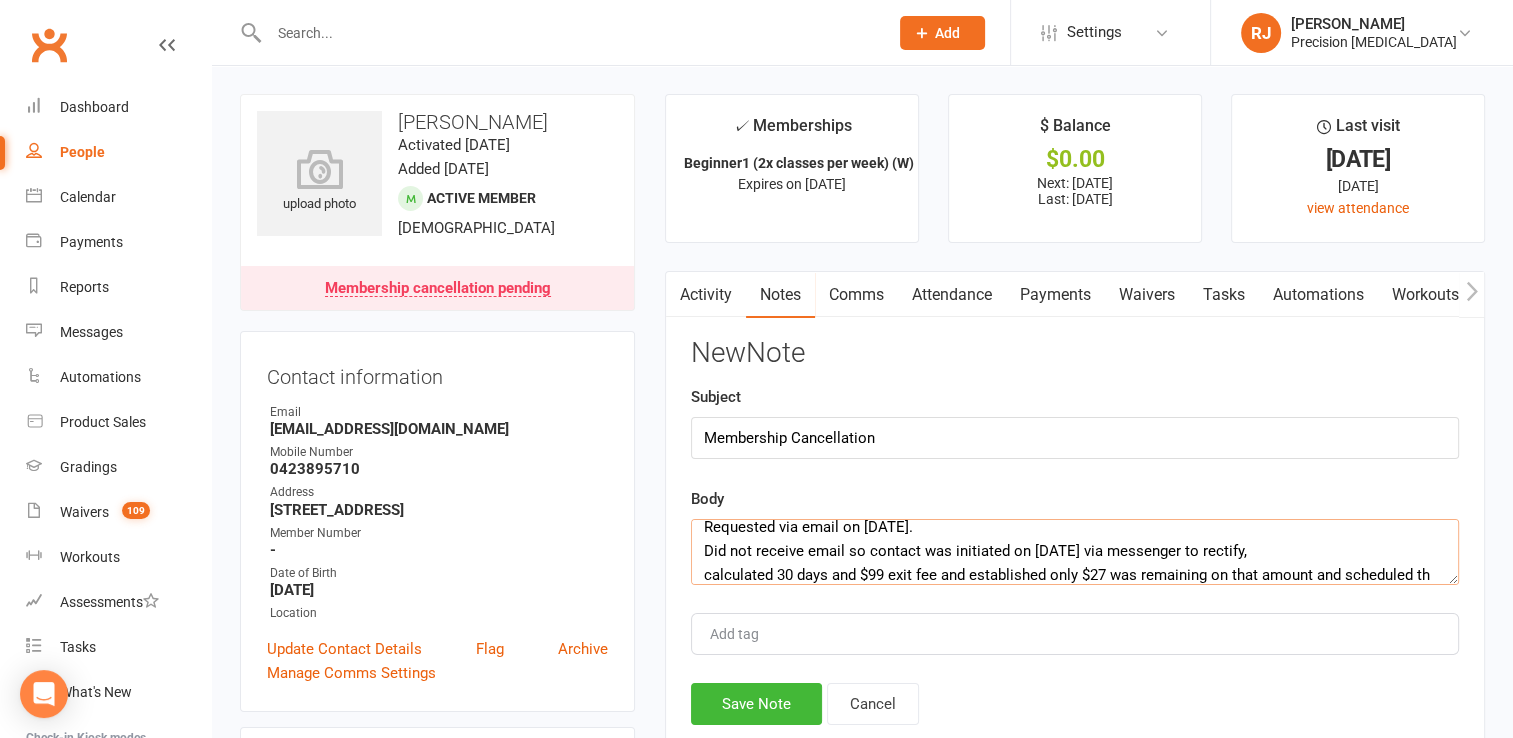 scroll, scrollTop: 37, scrollLeft: 0, axis: vertical 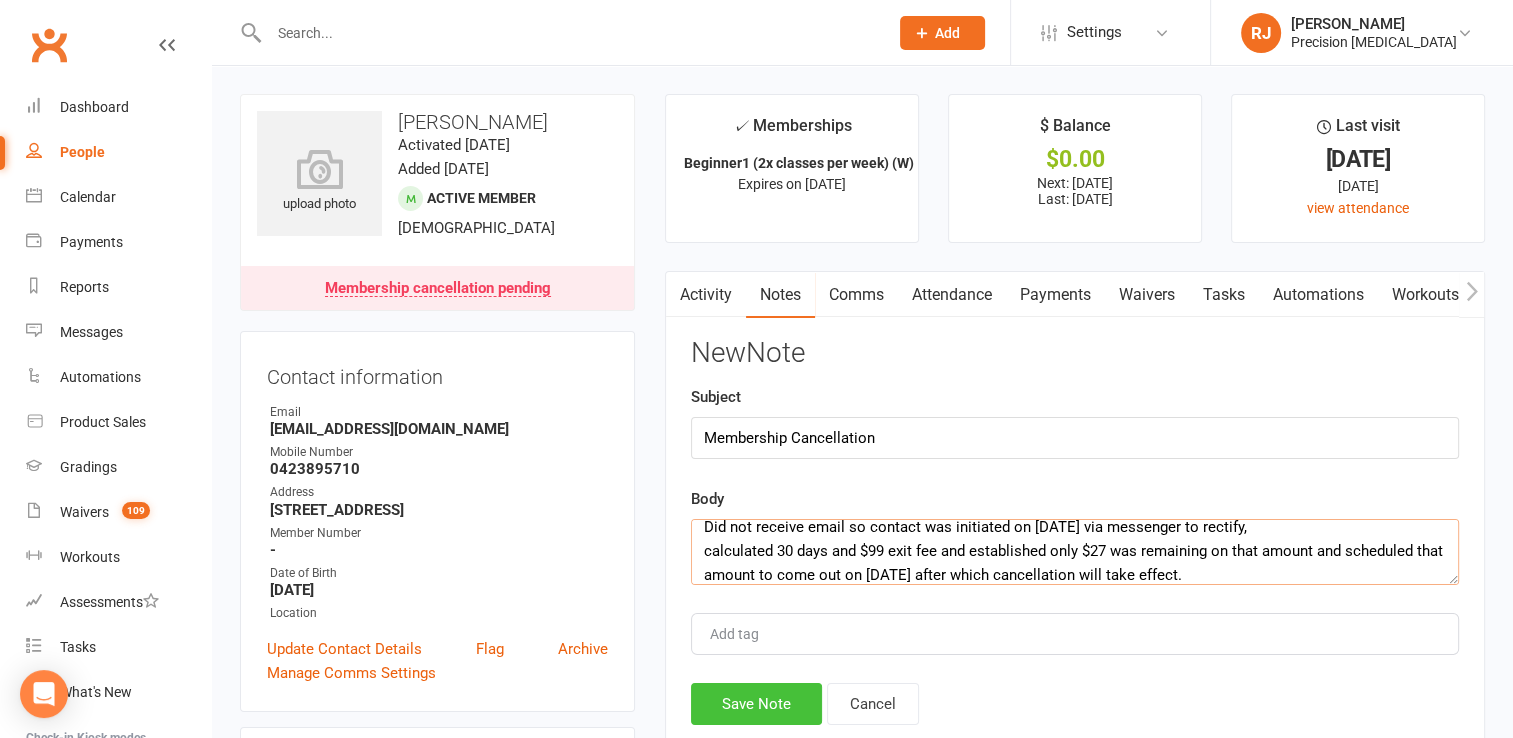 type on "Requested via email on [DATE].
Did not receive email so contact was initiated on [DATE] via messenger to rectify,
calculated 30 days and $99 exit fee and established only $27 was remaining on that amount and scheduled that amount to come out on [DATE] after which cancellation will take effect." 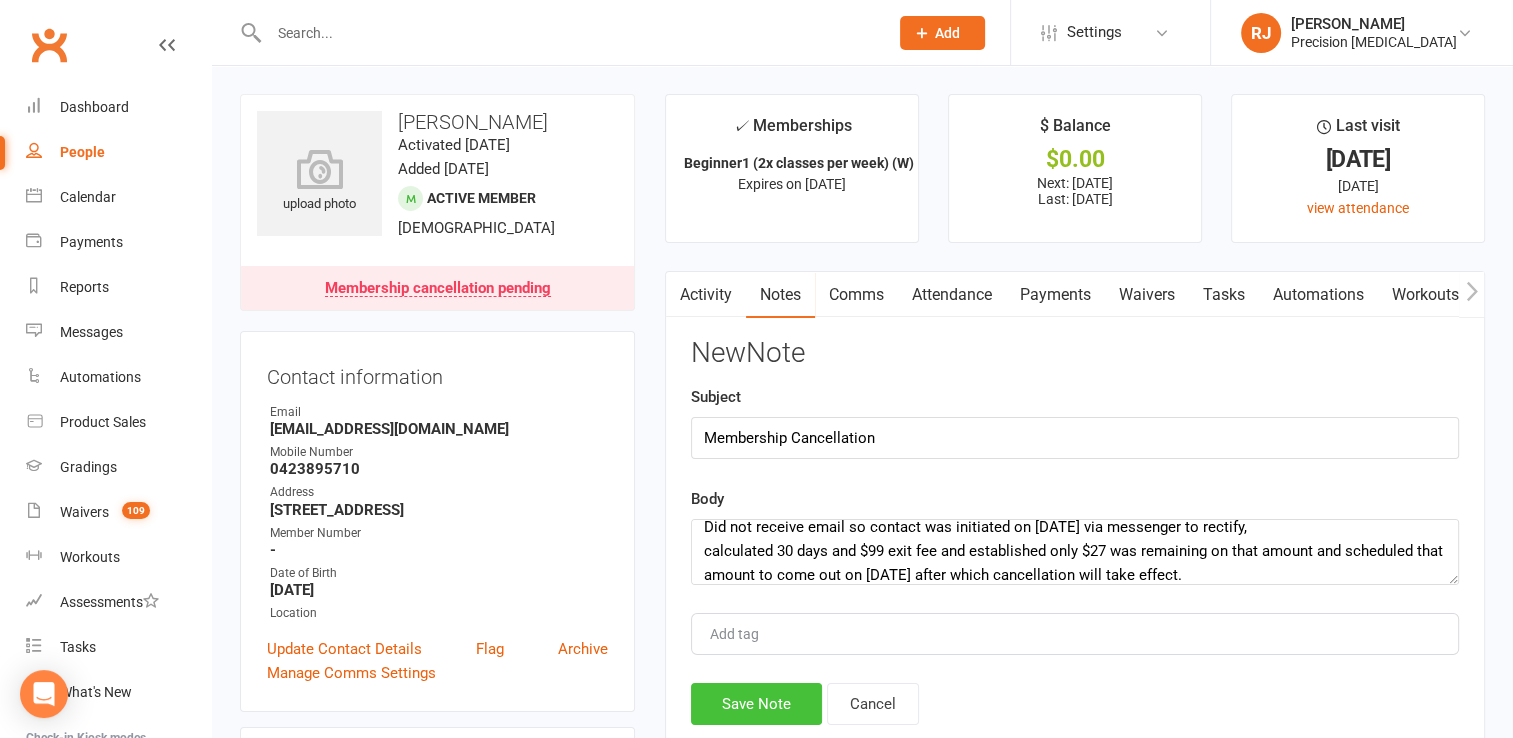 click on "Save Note" at bounding box center (756, 704) 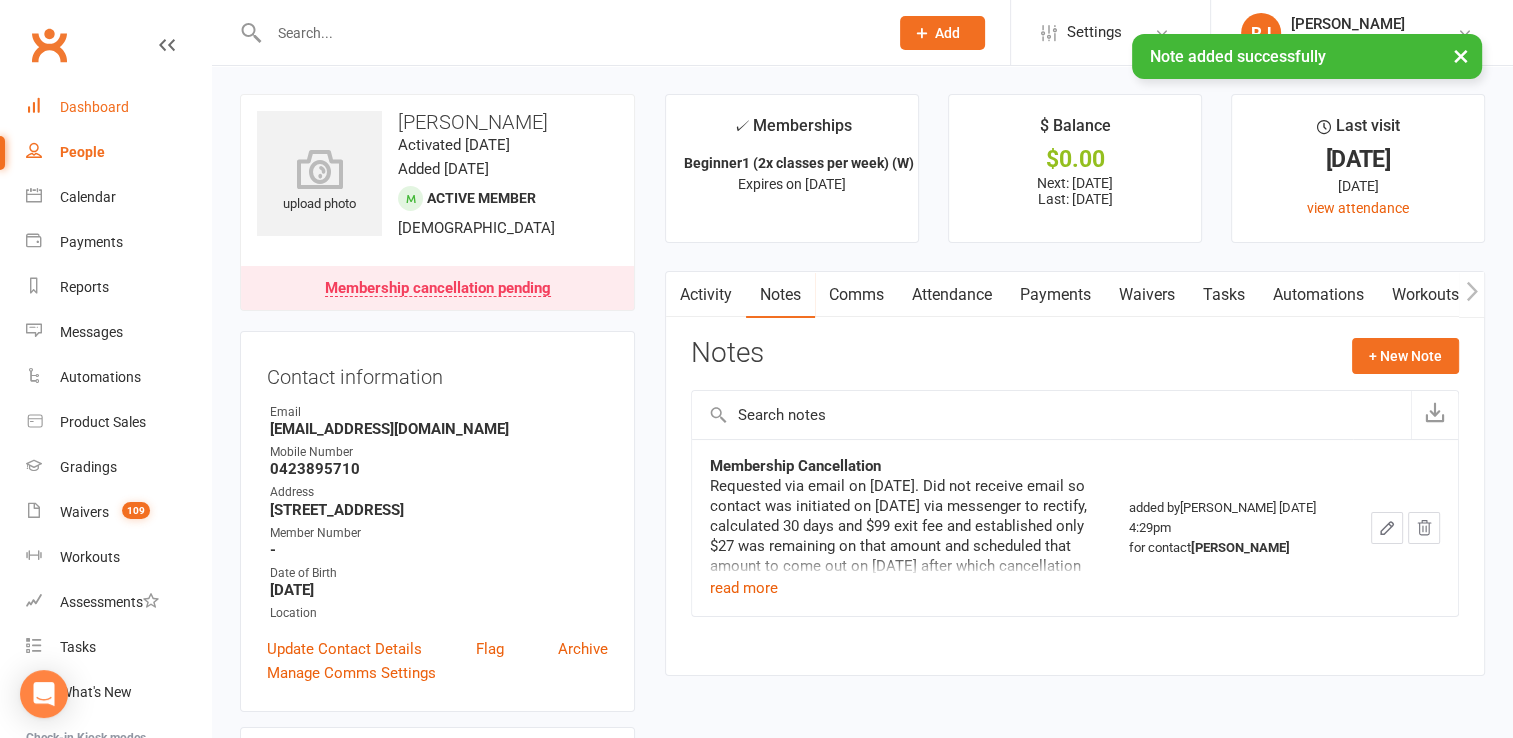 click on "Dashboard" at bounding box center [94, 107] 